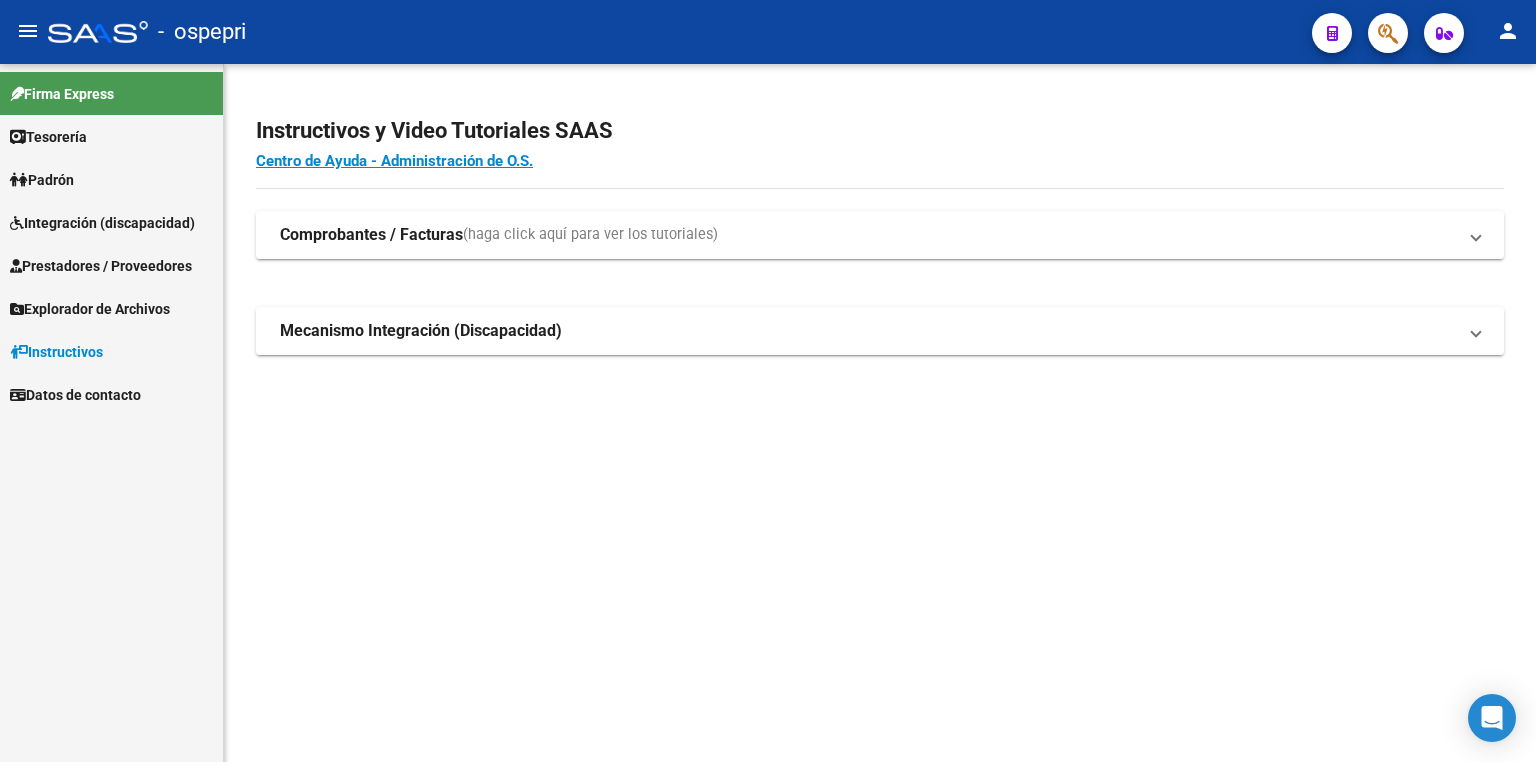 scroll, scrollTop: 0, scrollLeft: 0, axis: both 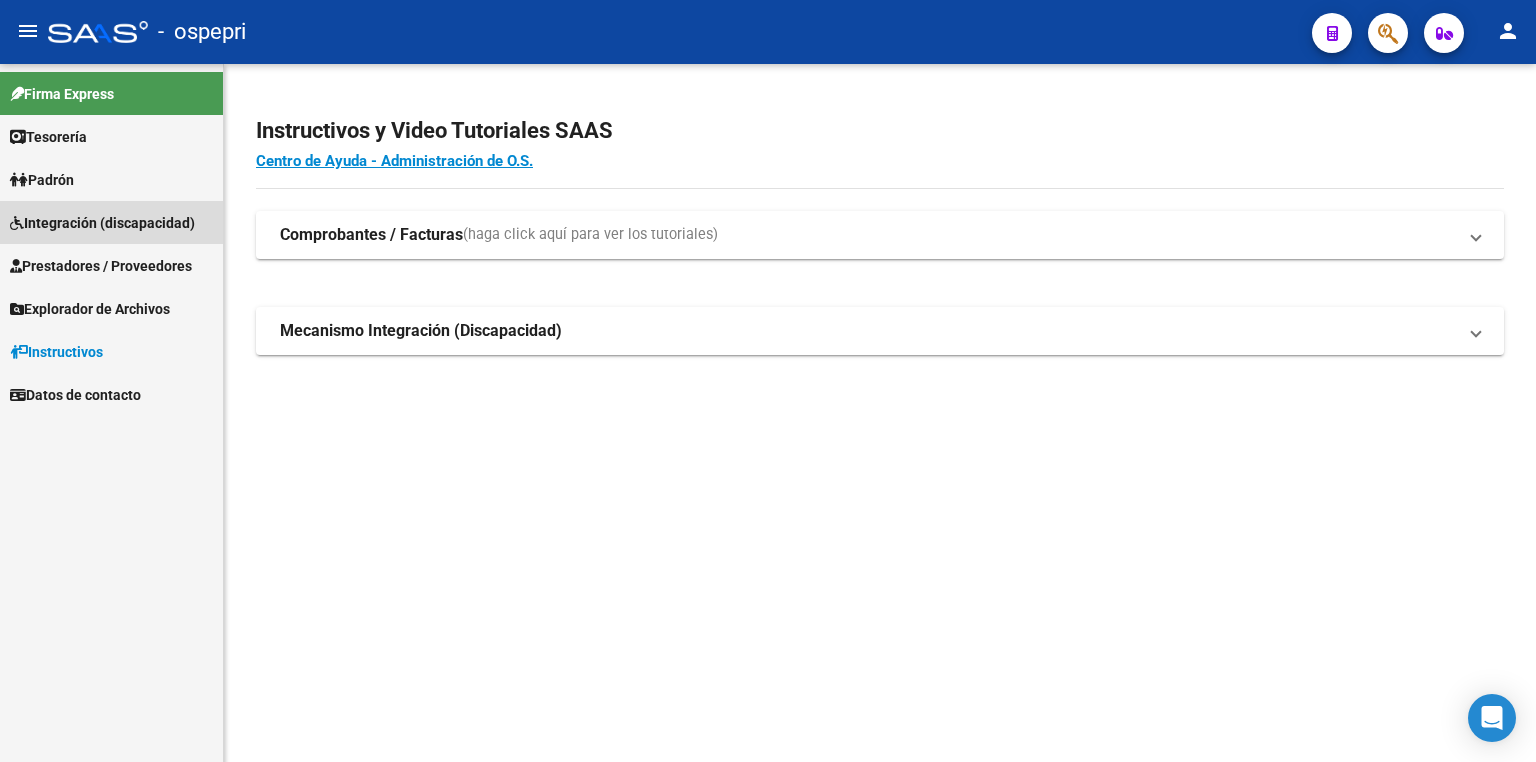 click on "Integración (discapacidad)" at bounding box center (102, 223) 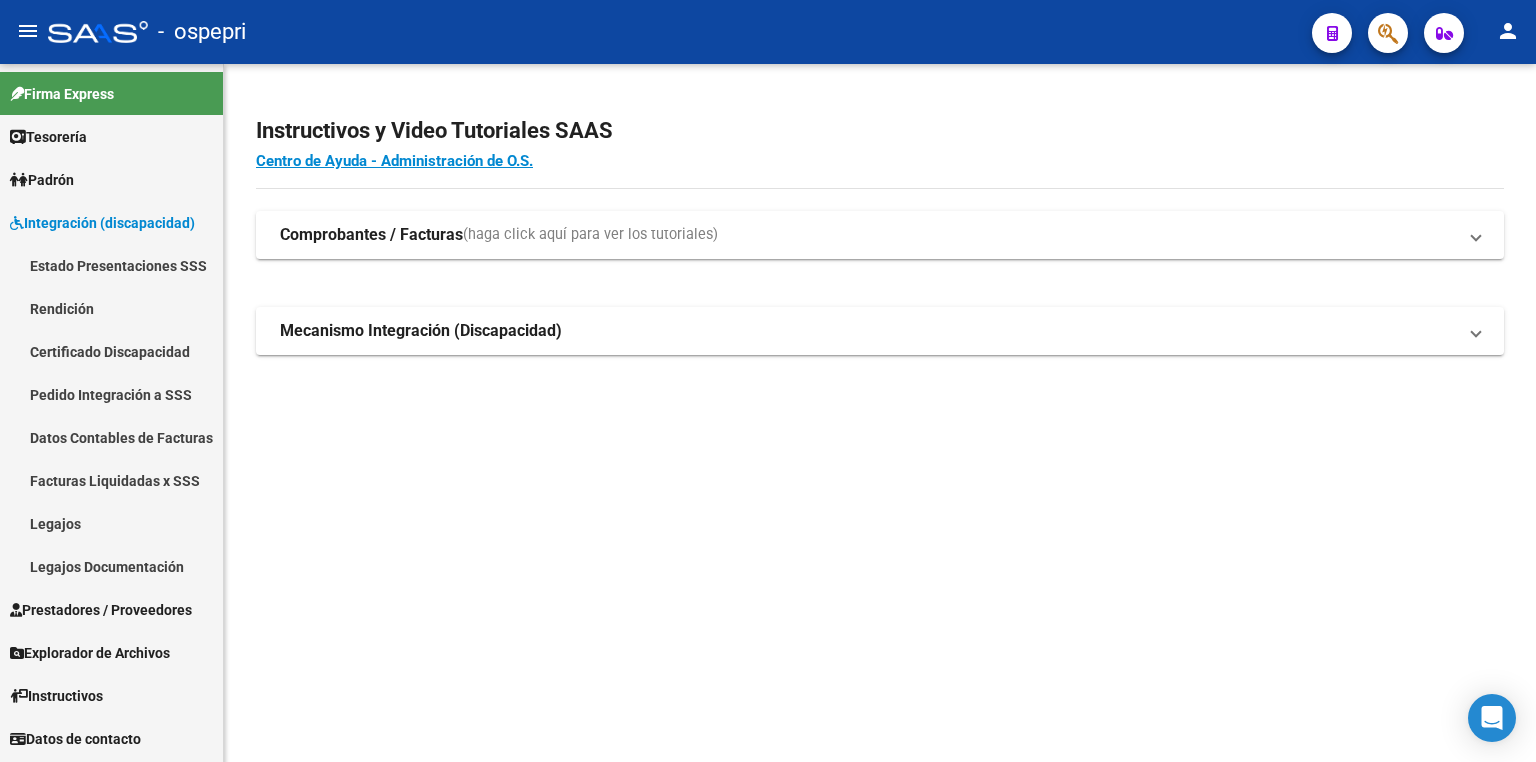 click on "Legajos" at bounding box center [111, 523] 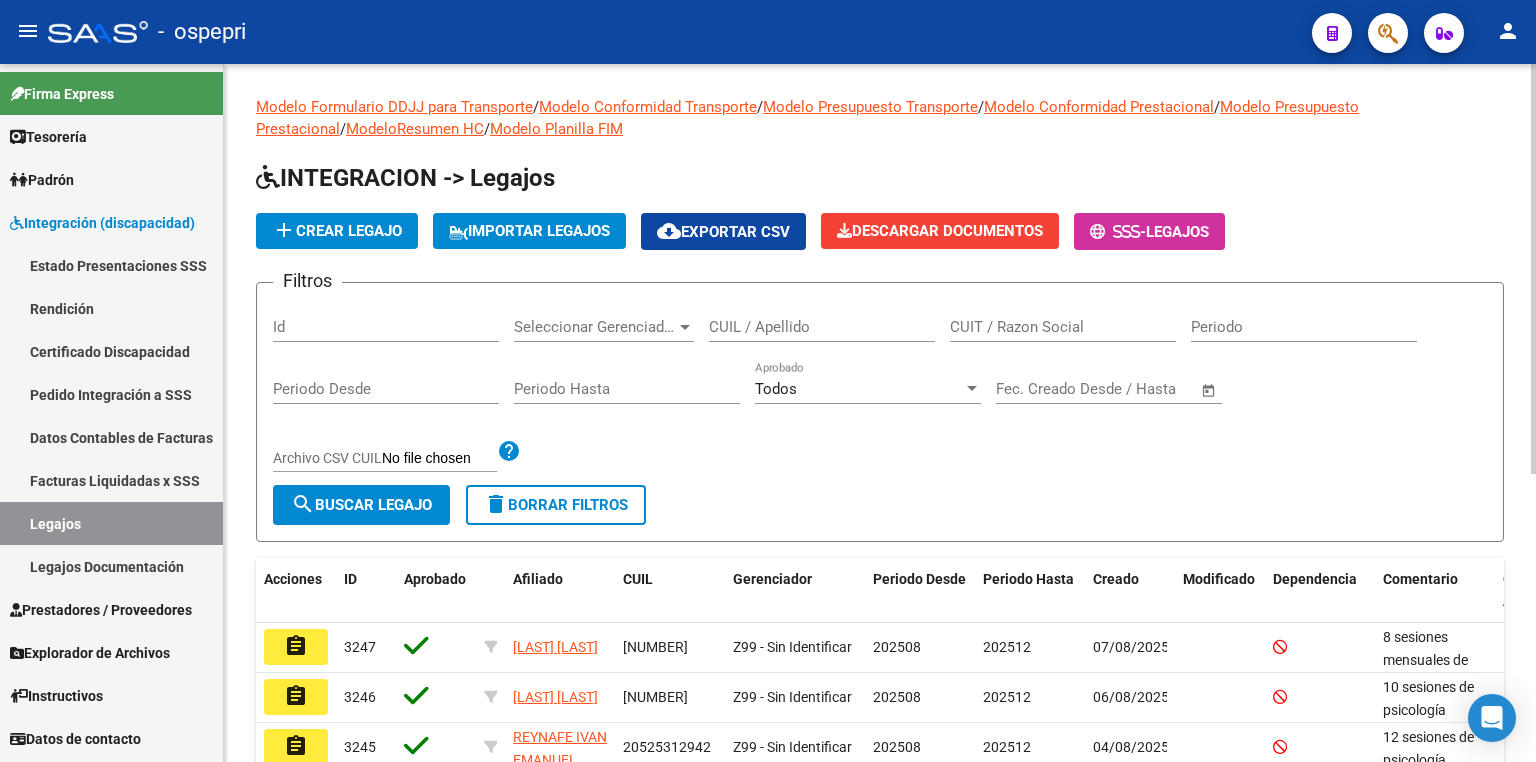 click on "CUIL / Apellido" at bounding box center [822, 327] 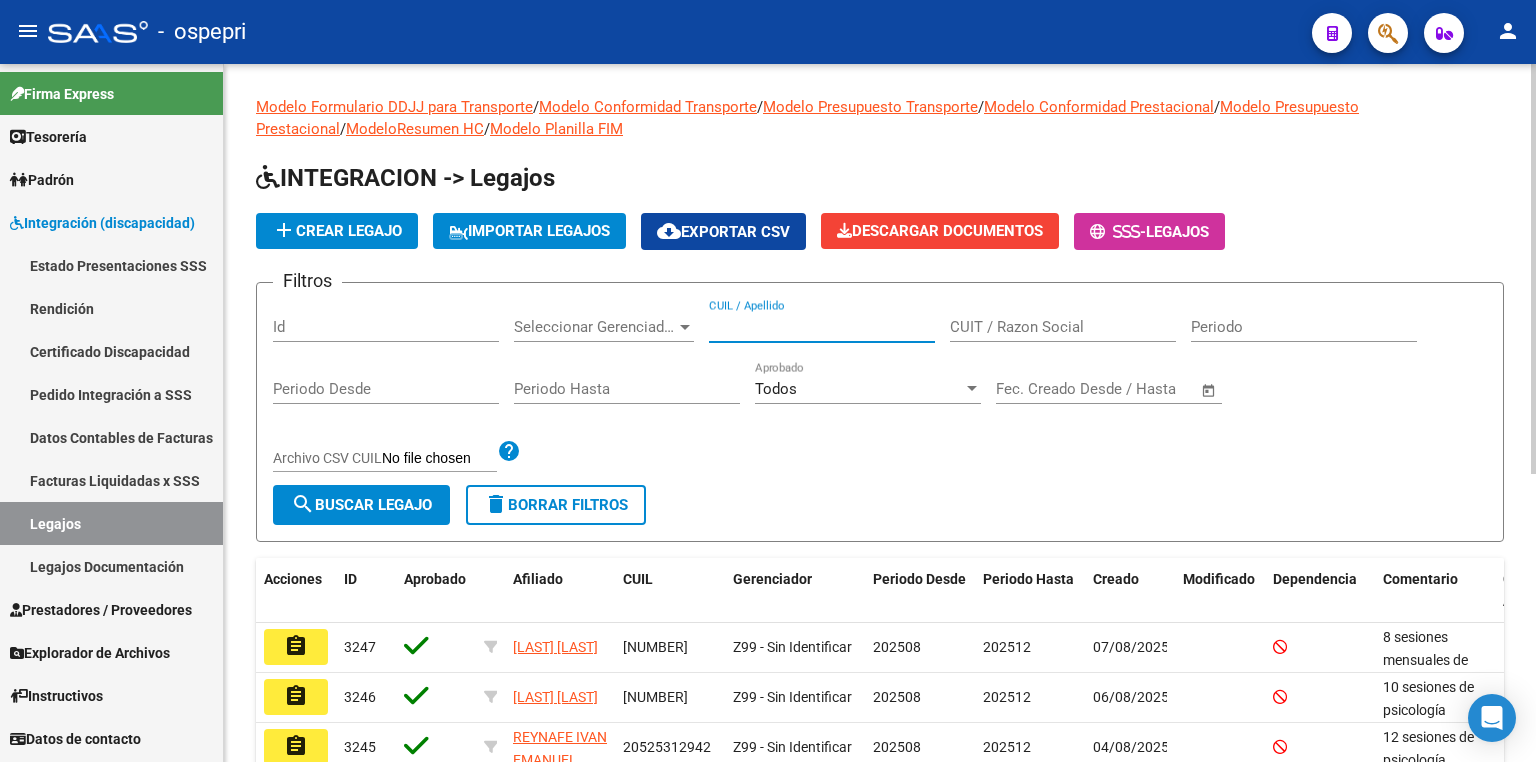 paste on "48731227" 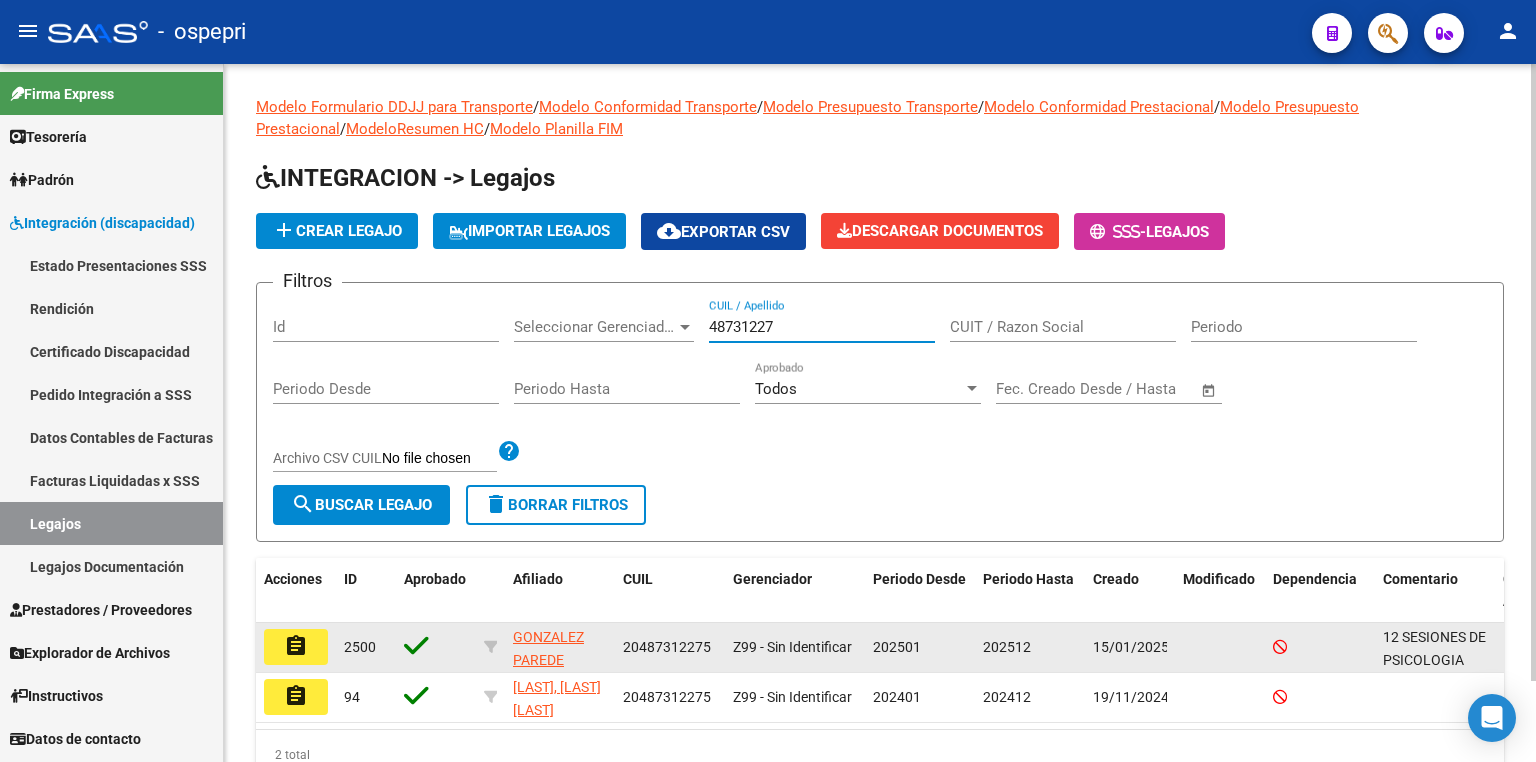 type on "48731227" 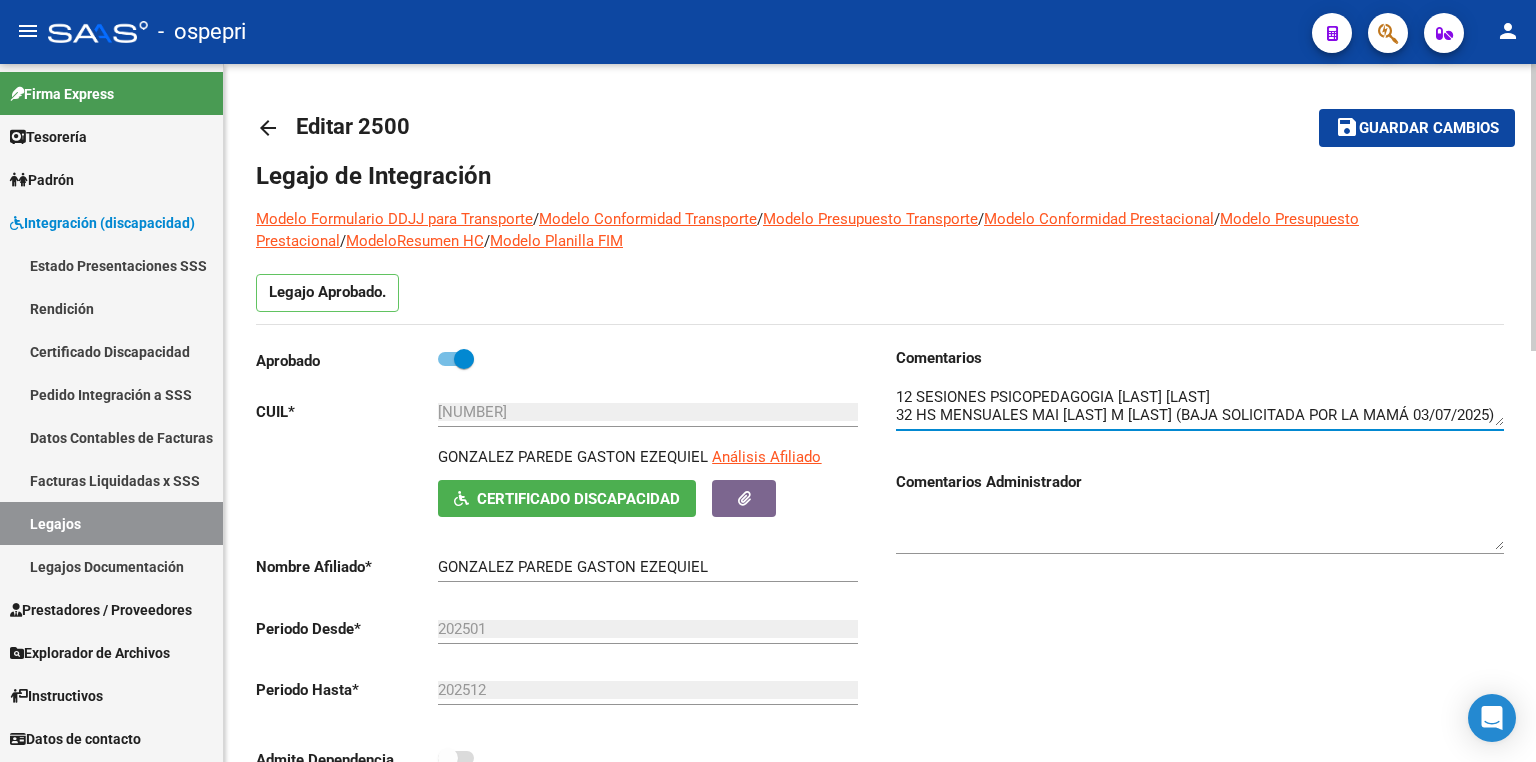 scroll, scrollTop: 36, scrollLeft: 0, axis: vertical 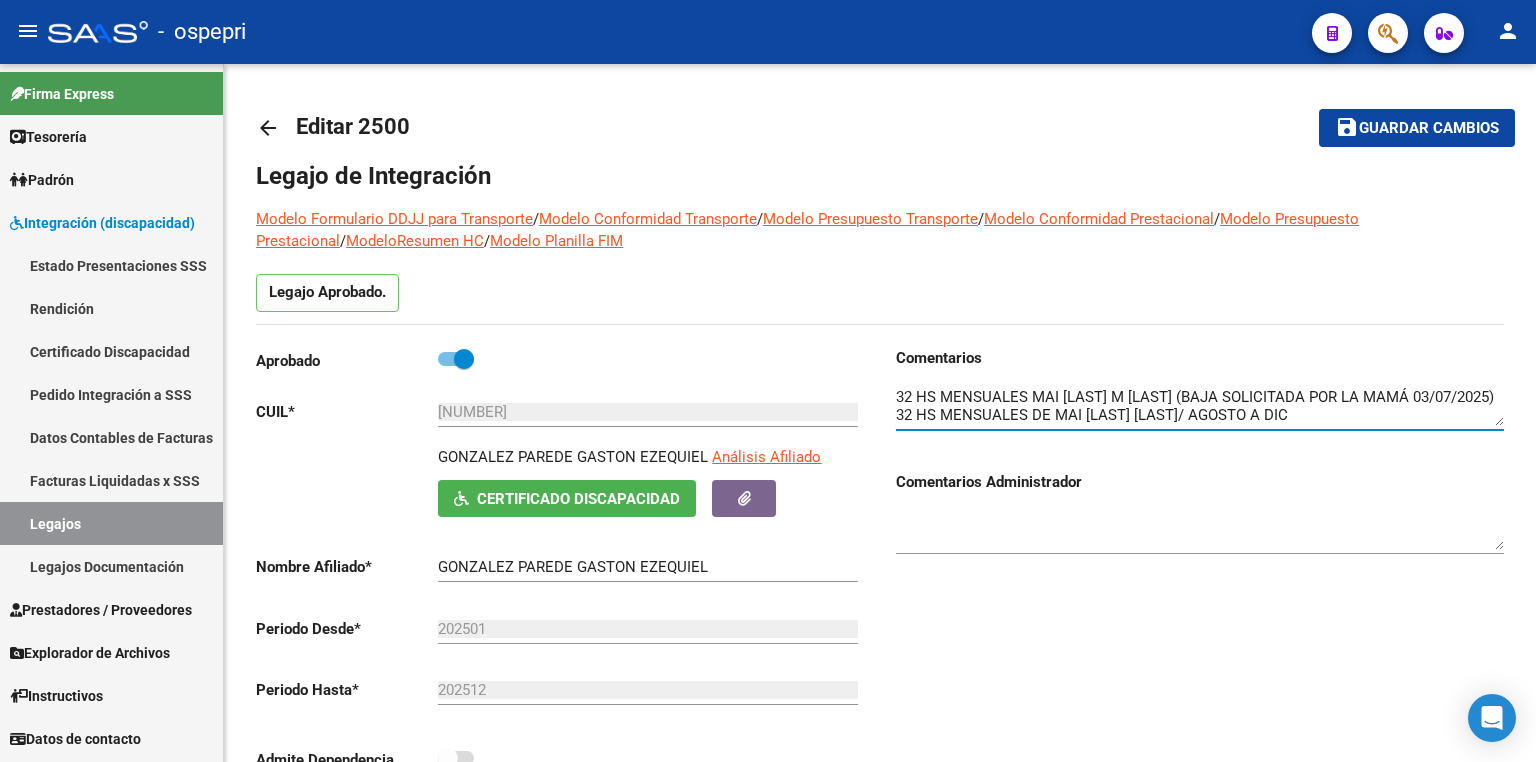 type on "12 SESIONES DE PSICOLOGIA MACCHI MARIELA
12 SESIONES PSICOPEDAGOGIA MILLARES MARIELA
32 HS MENSUALES MAI CARRETERO M ALEJANDRA (BAJA SOLICITADA POR LA MAMÁ 03/07/2025)
32 HS MENSUALES DE MAI ALBERTO PAOLA/ AGOSTO A DIC" 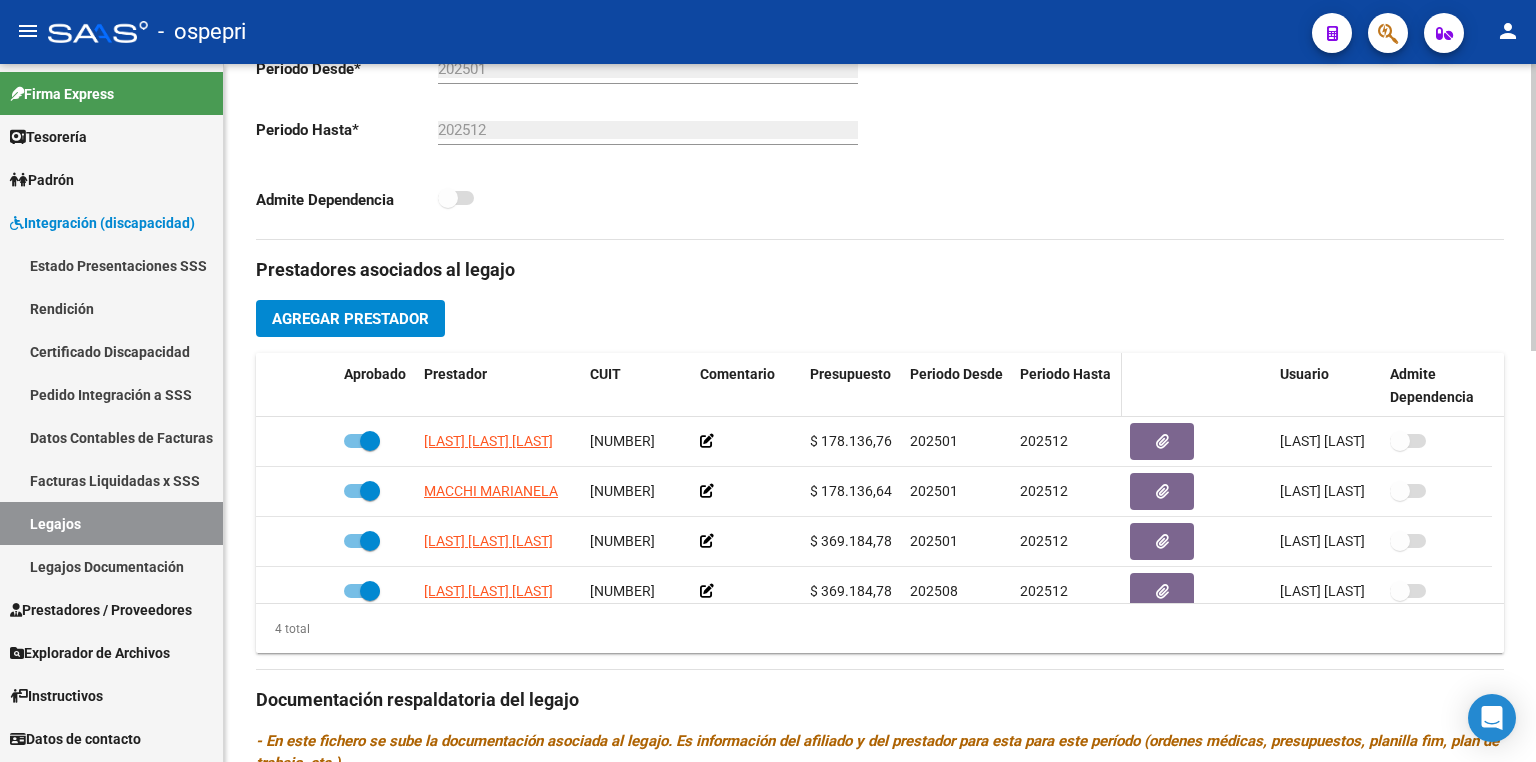 scroll, scrollTop: 640, scrollLeft: 0, axis: vertical 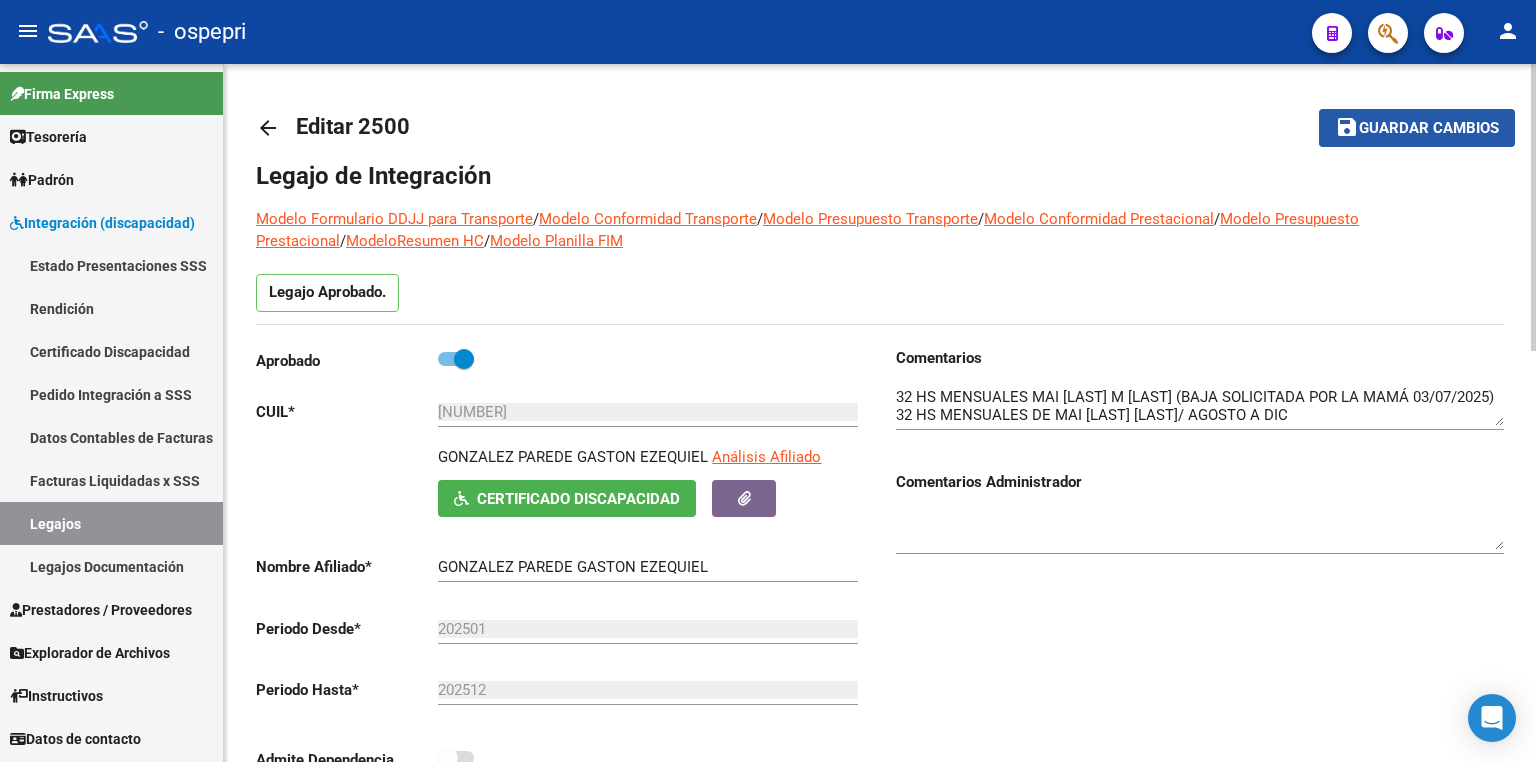 click on "Guardar cambios" 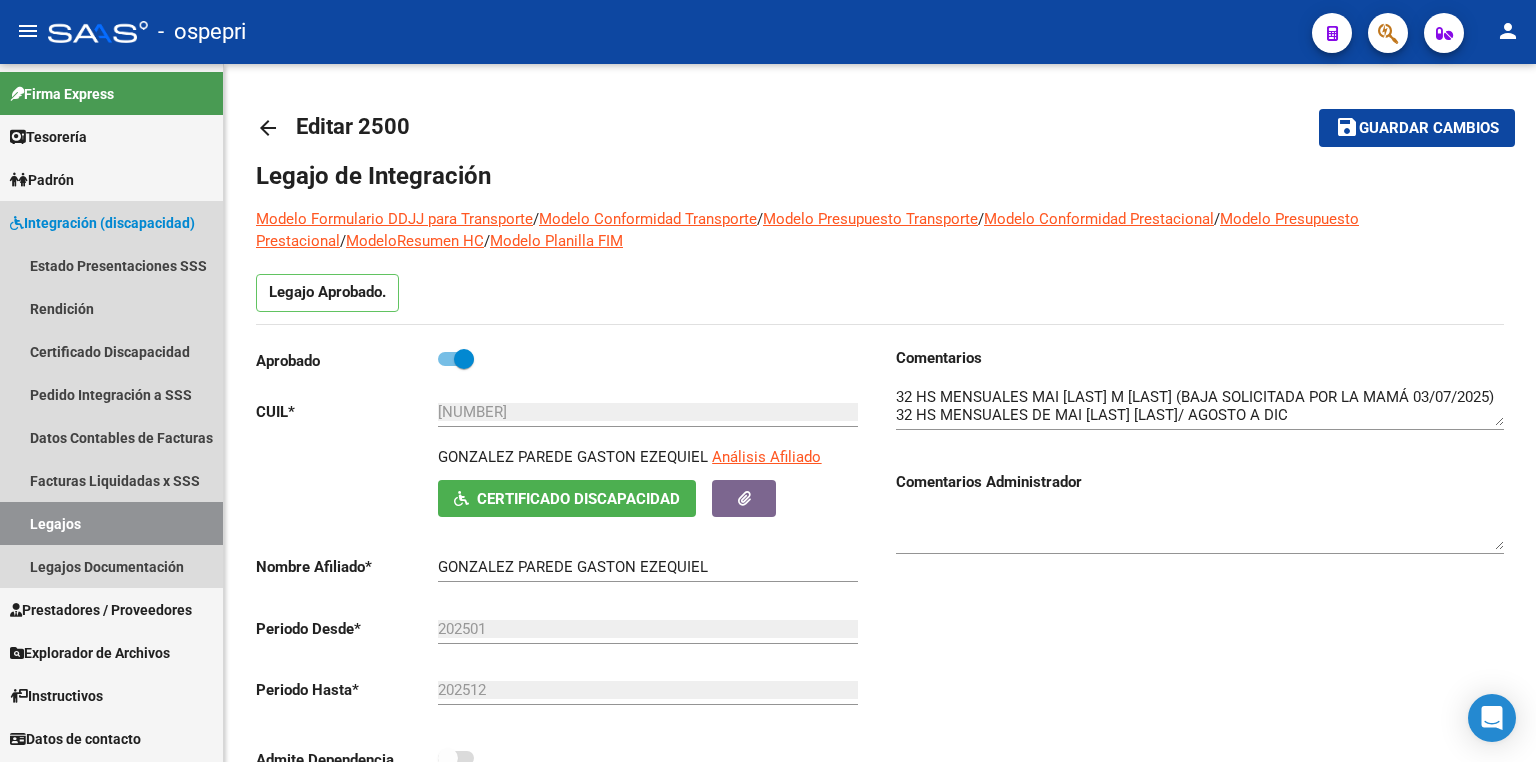 click on "Legajos" at bounding box center [111, 523] 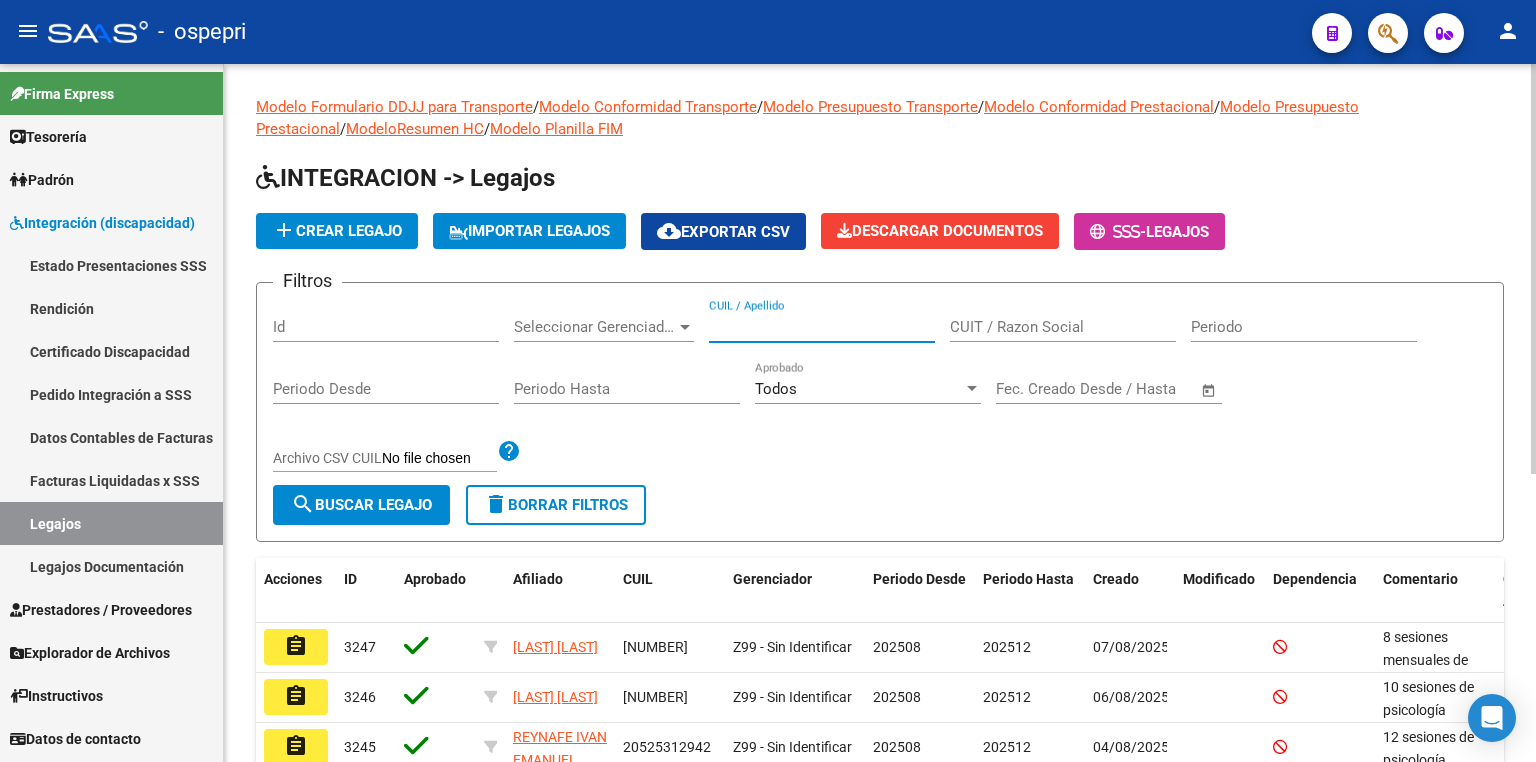 click on "CUIL / Apellido" at bounding box center [822, 327] 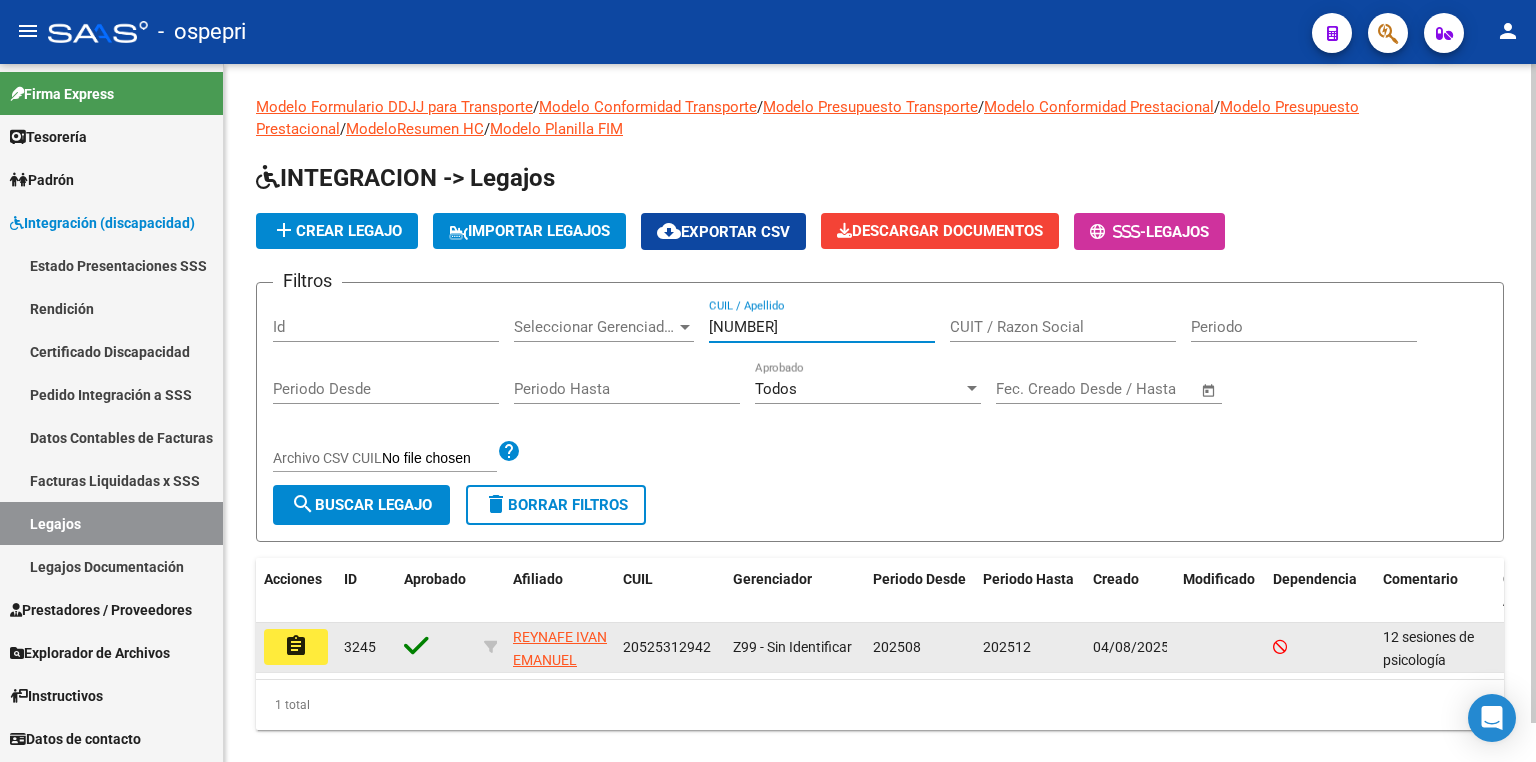 type on "52531294" 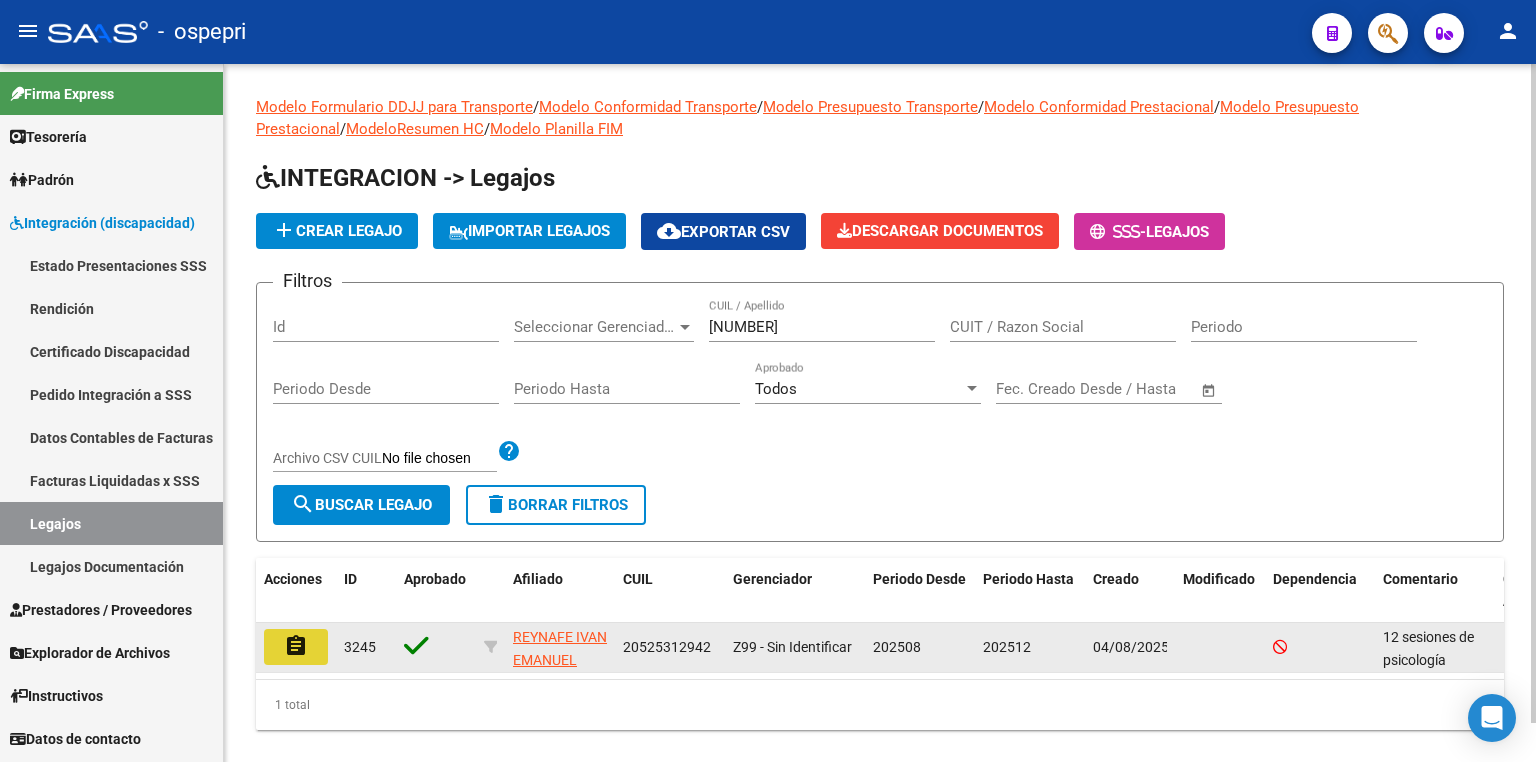click on "assignment" 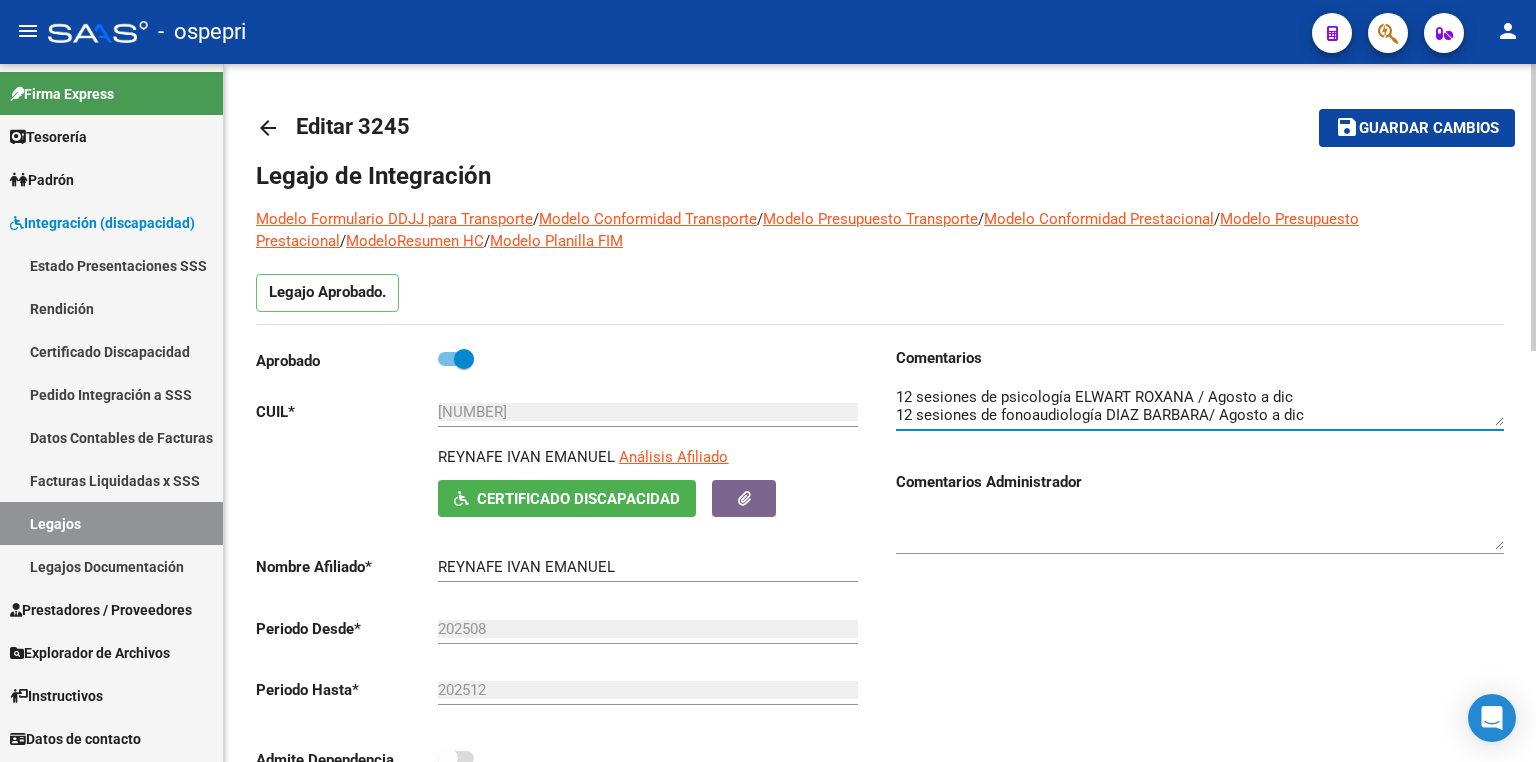 scroll, scrollTop: 17, scrollLeft: 0, axis: vertical 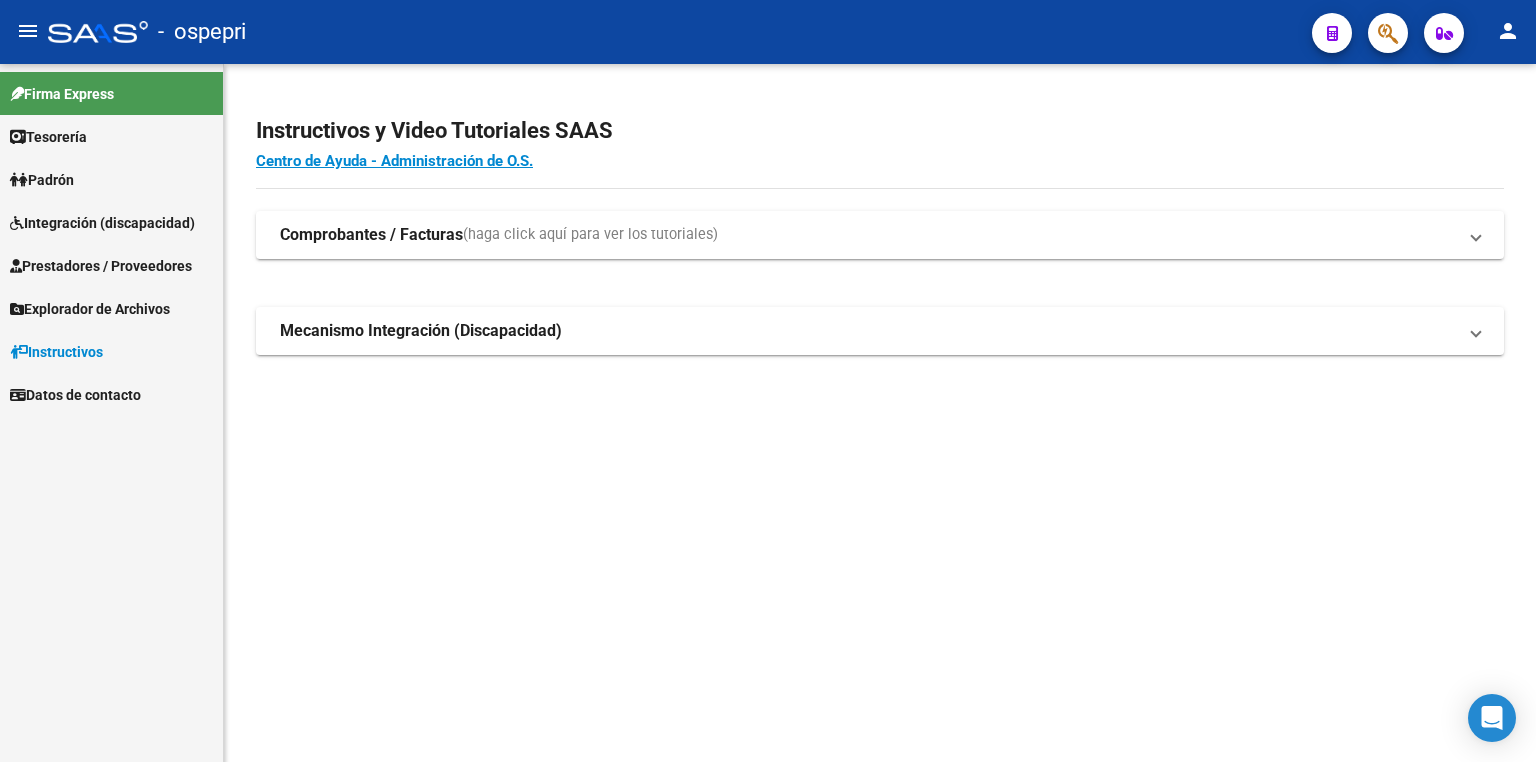 click on "Integración (discapacidad)" at bounding box center (102, 223) 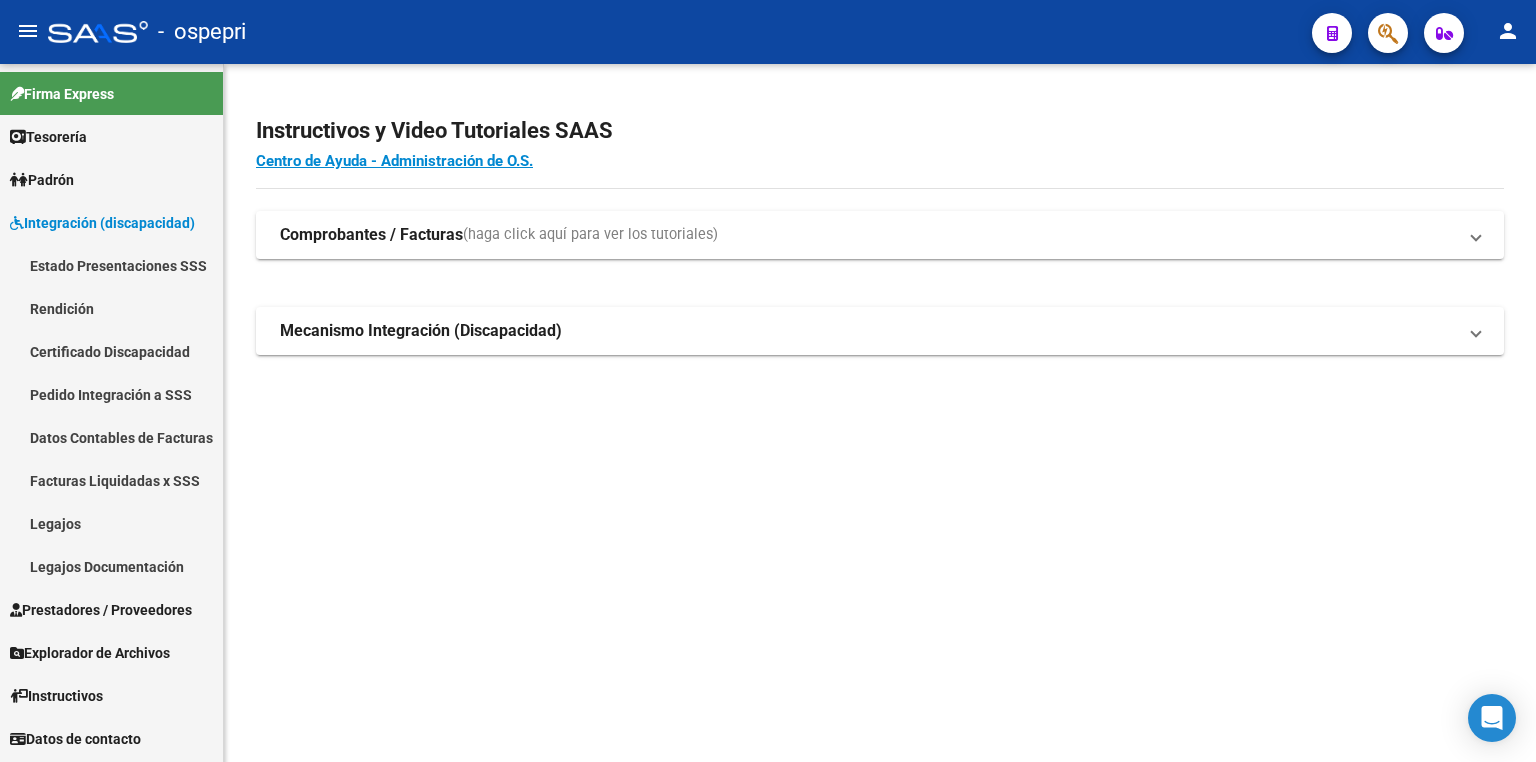 click on "Legajos" at bounding box center (111, 523) 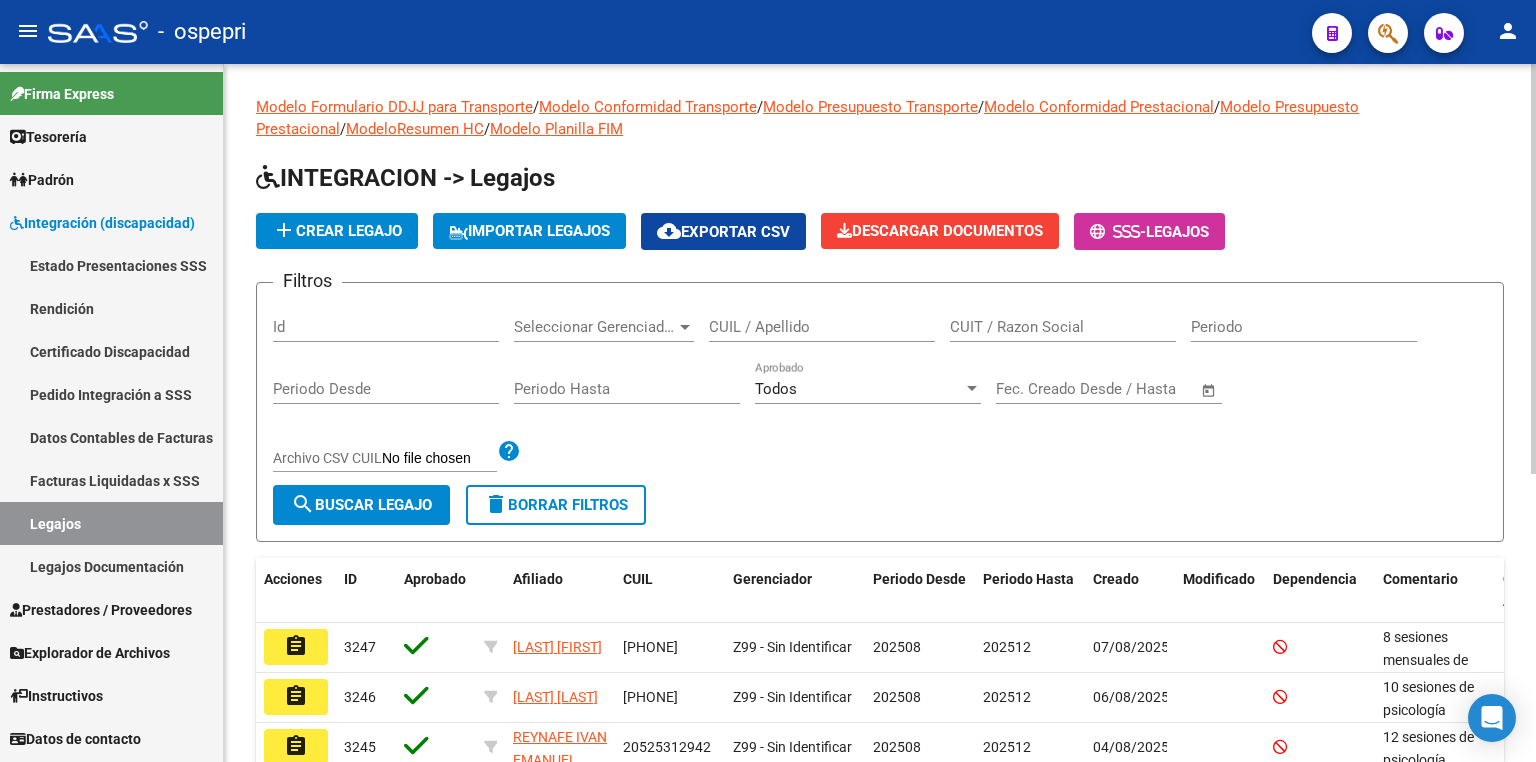 click on "CUIL / Apellido" at bounding box center [822, 327] 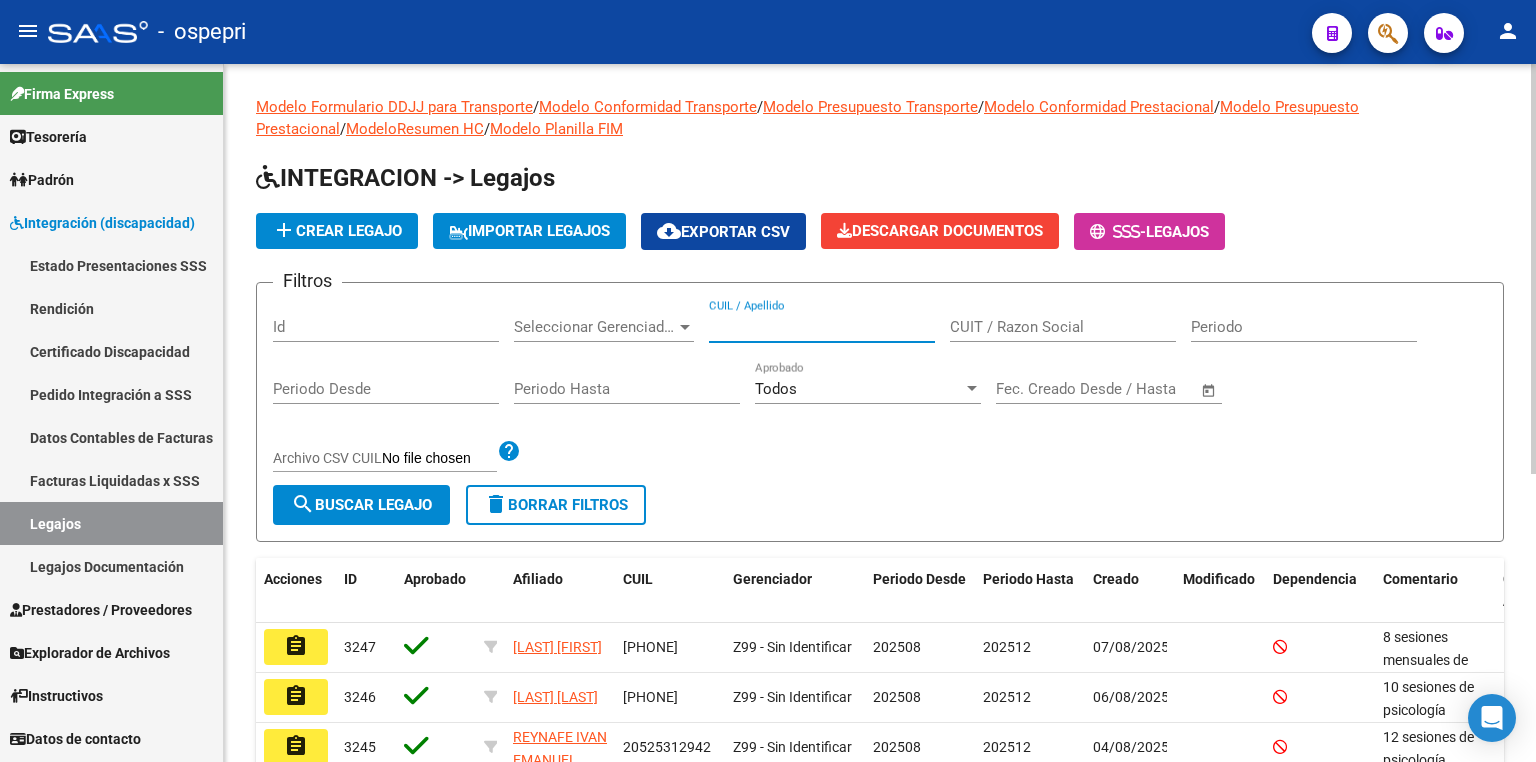 paste on "[PHONE]" 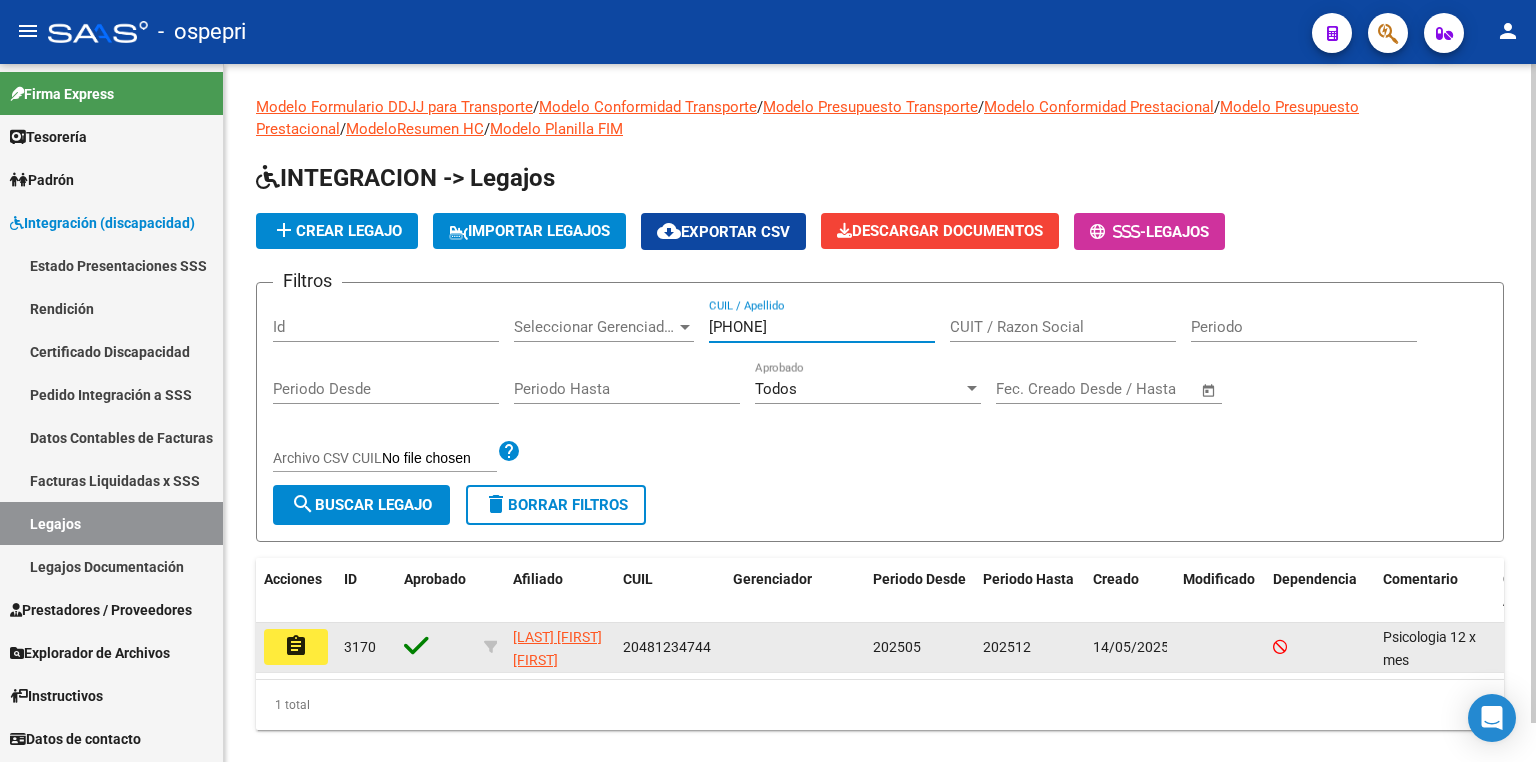 type on "[PHONE]" 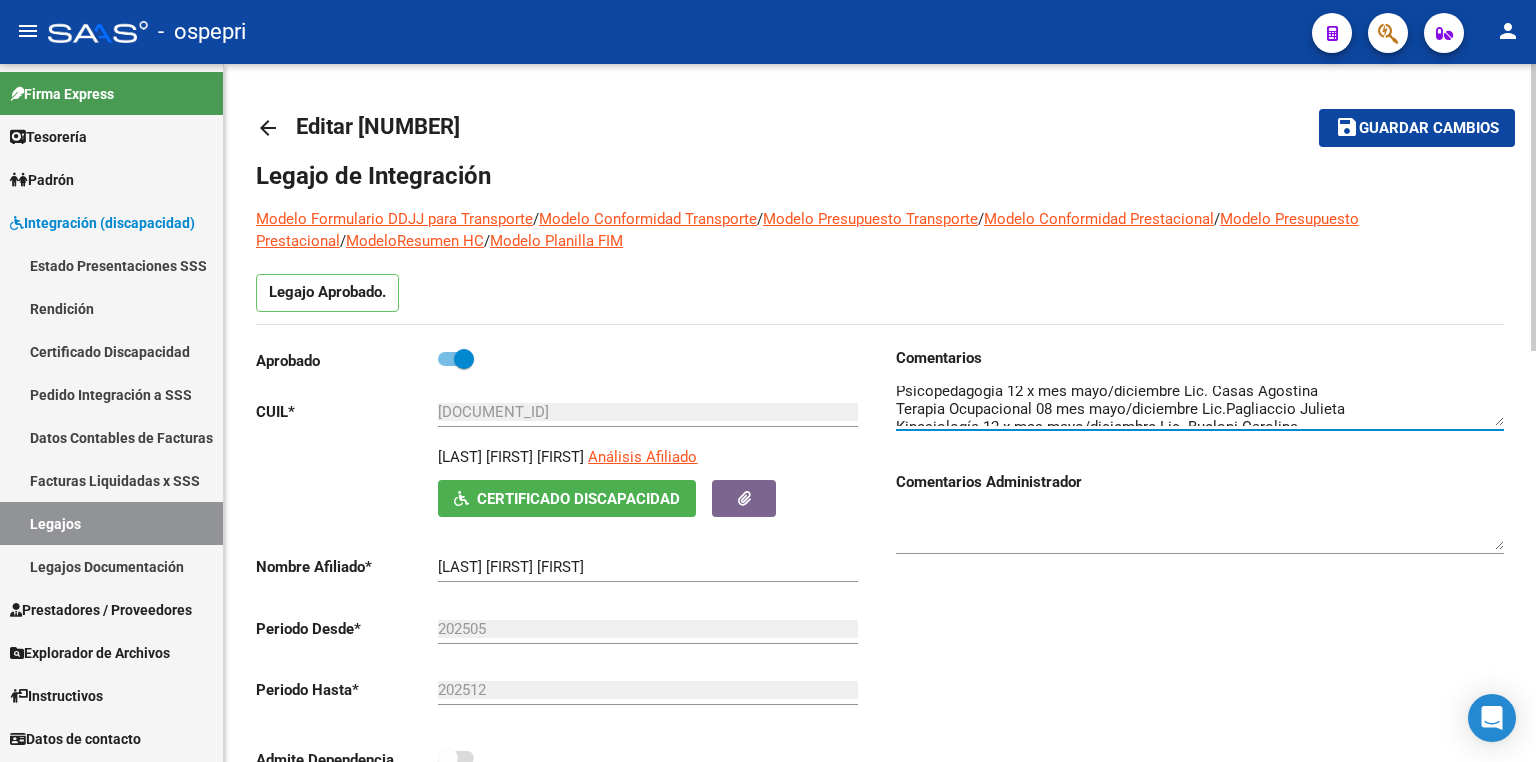 scroll, scrollTop: 32, scrollLeft: 0, axis: vertical 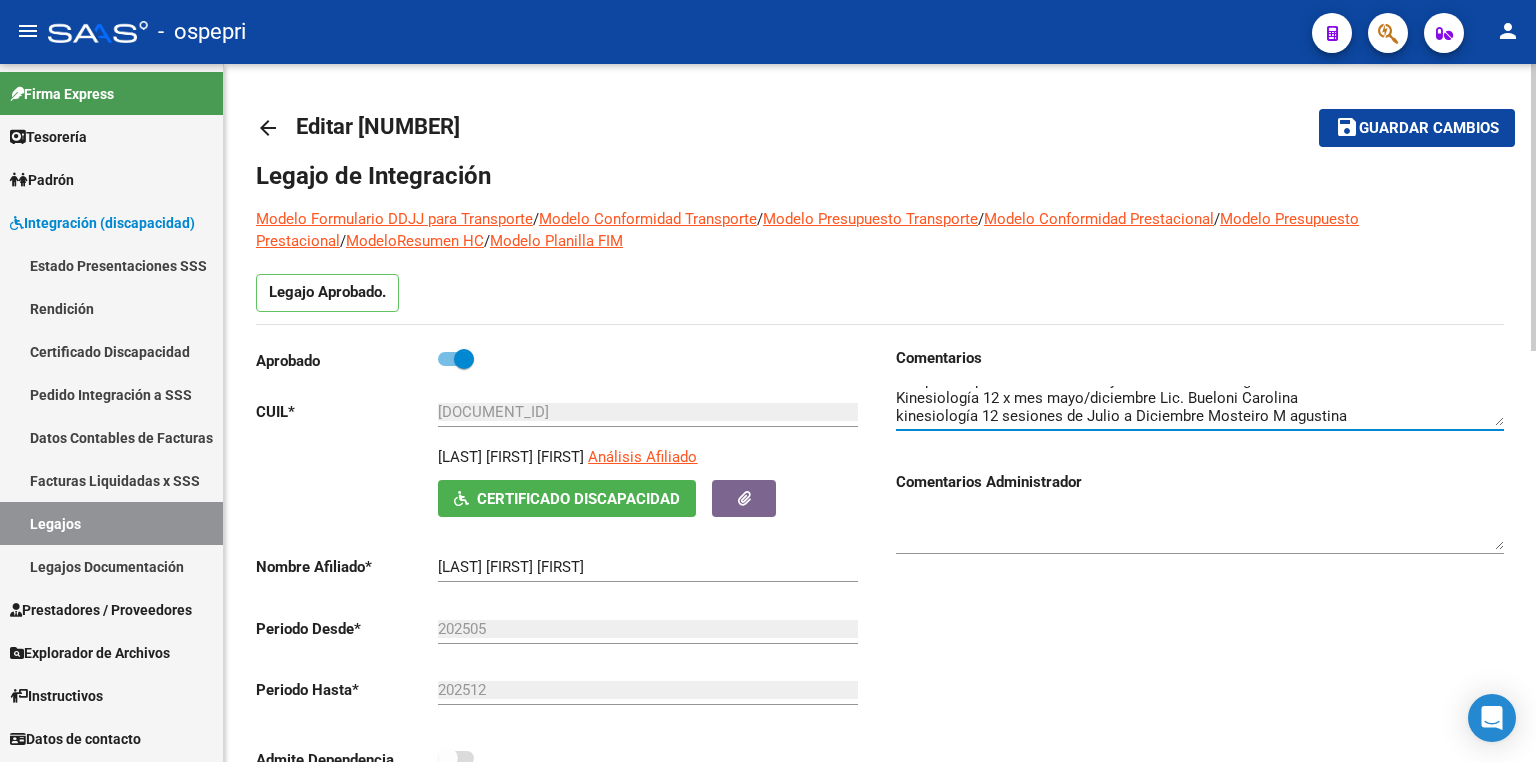 click at bounding box center (1200, 406) 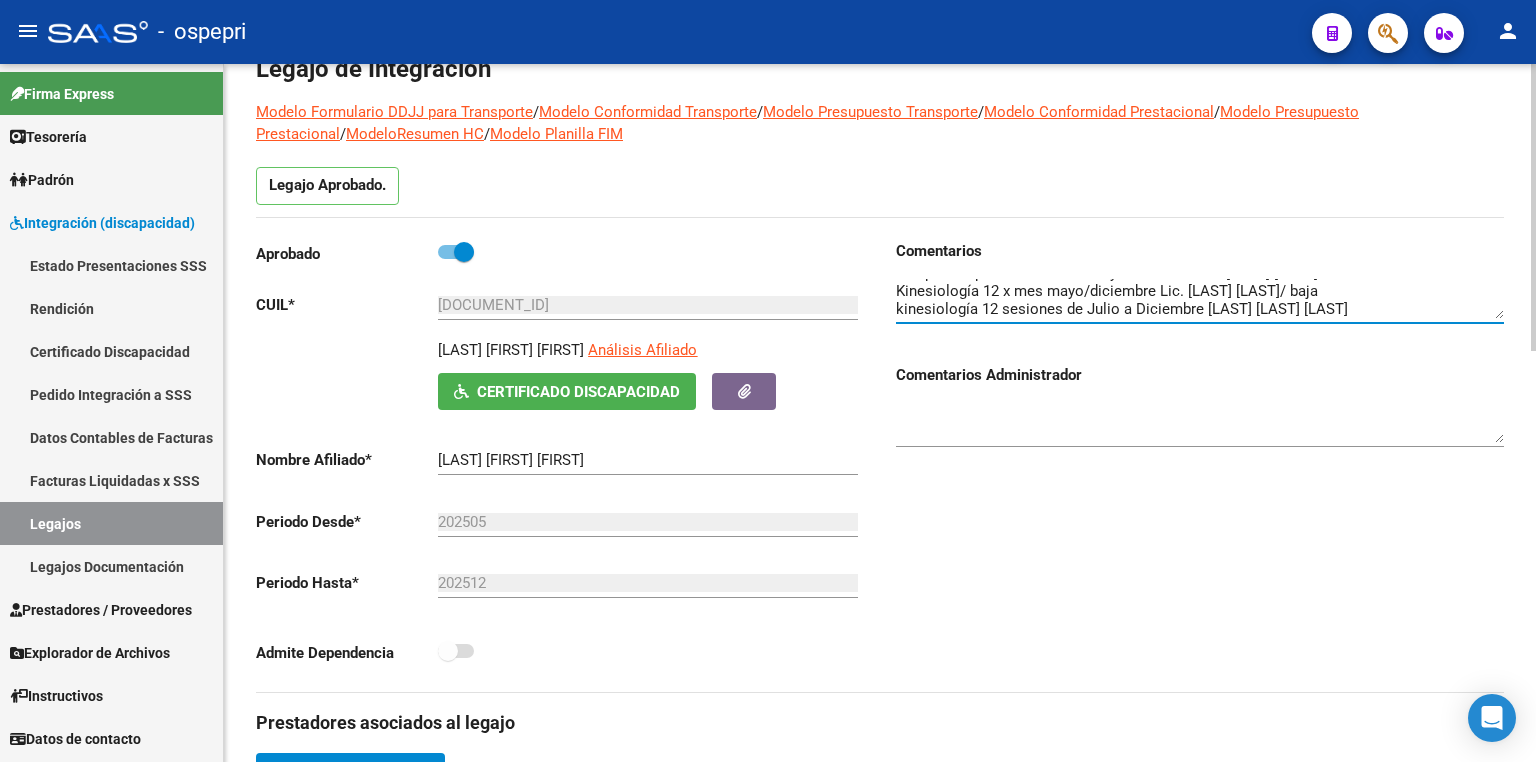 scroll, scrollTop: 480, scrollLeft: 0, axis: vertical 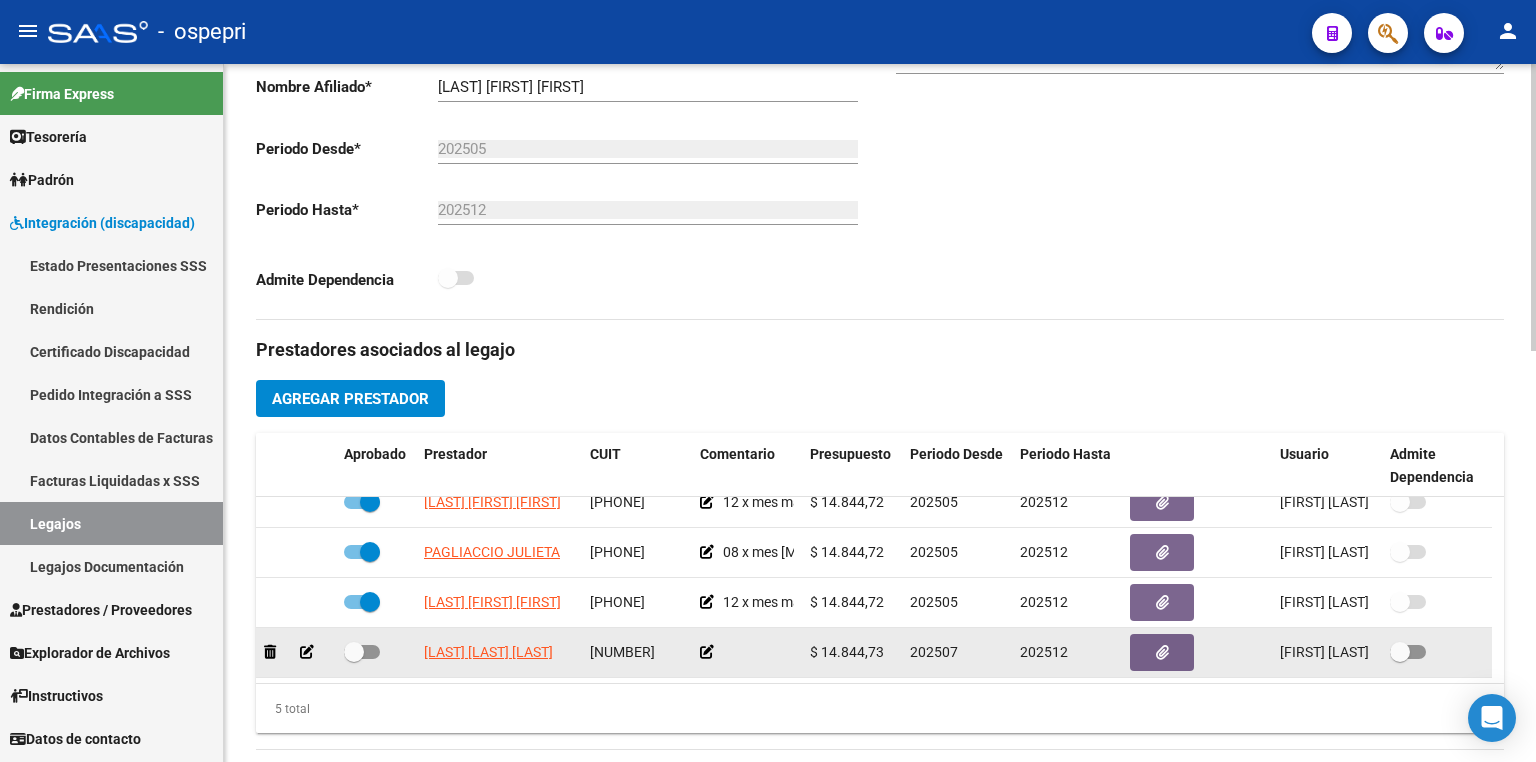 type on "Psicologia 12 x mes mayo/diciembre  Lic. [LAST] [LAST].
Psicopedagogia 12 x mes mayo/diciembre Lic. [LAST] [LAST]
Terapia Ocupacional 08 mes mayo/diciembre Lic.[LAST] [LAST]
Kinesiología 12 x mes mayo/diciembre Lic. [LAST] [LAST]/ baja
kinesiología 12 sesiones de Julio a Diciembre [LAST] [LAST] [LAST]" 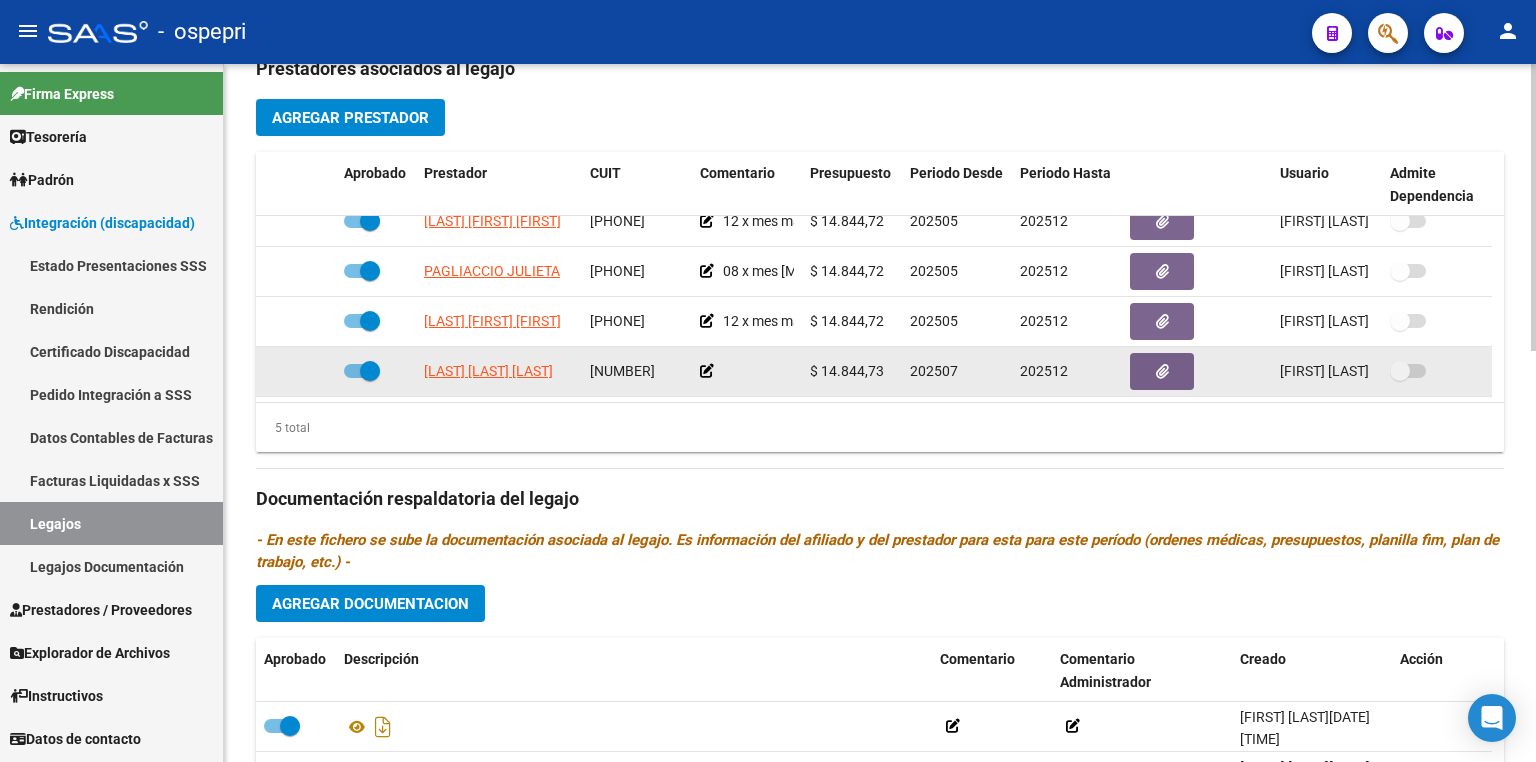 scroll, scrollTop: 759, scrollLeft: 0, axis: vertical 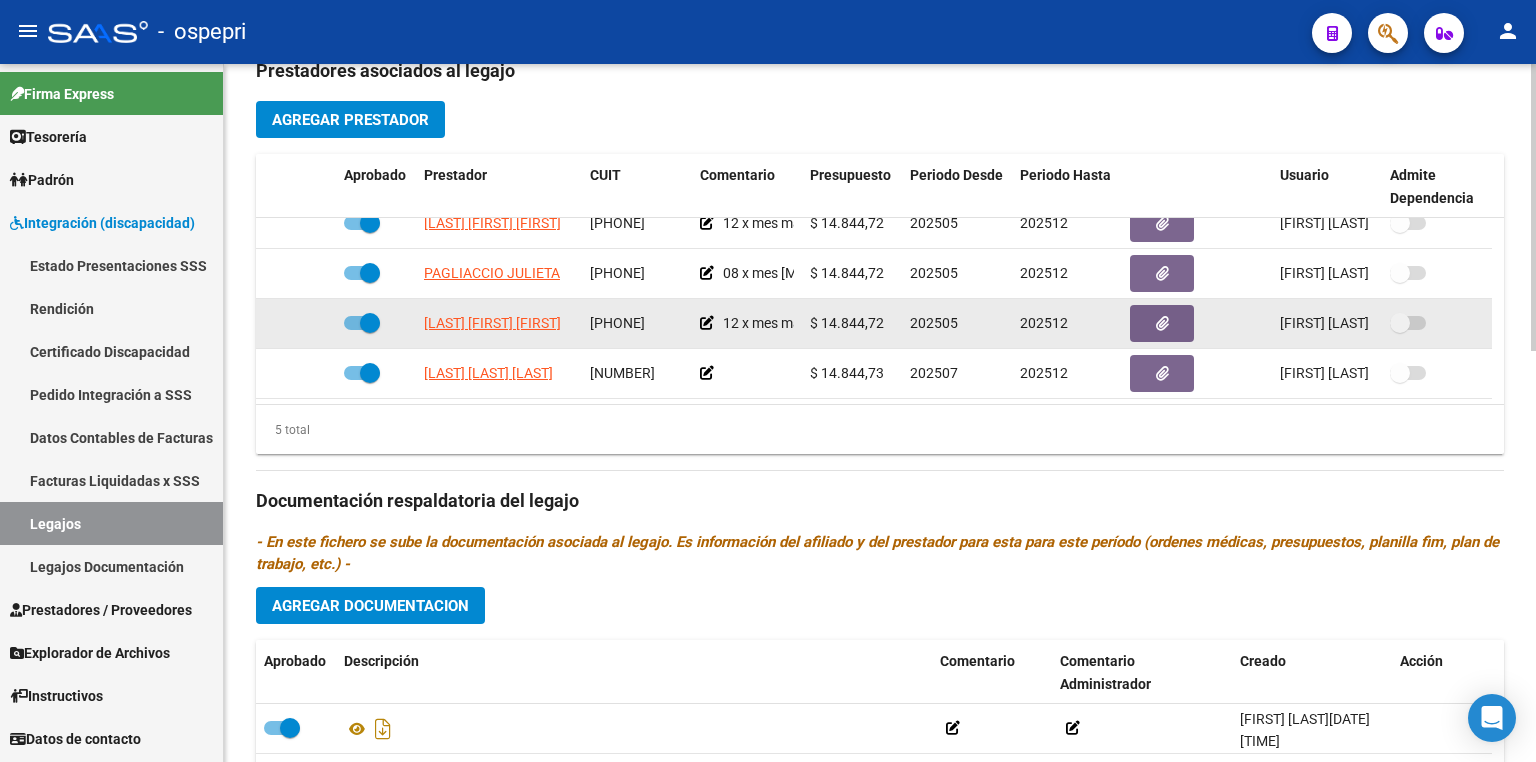 click at bounding box center [362, 323] 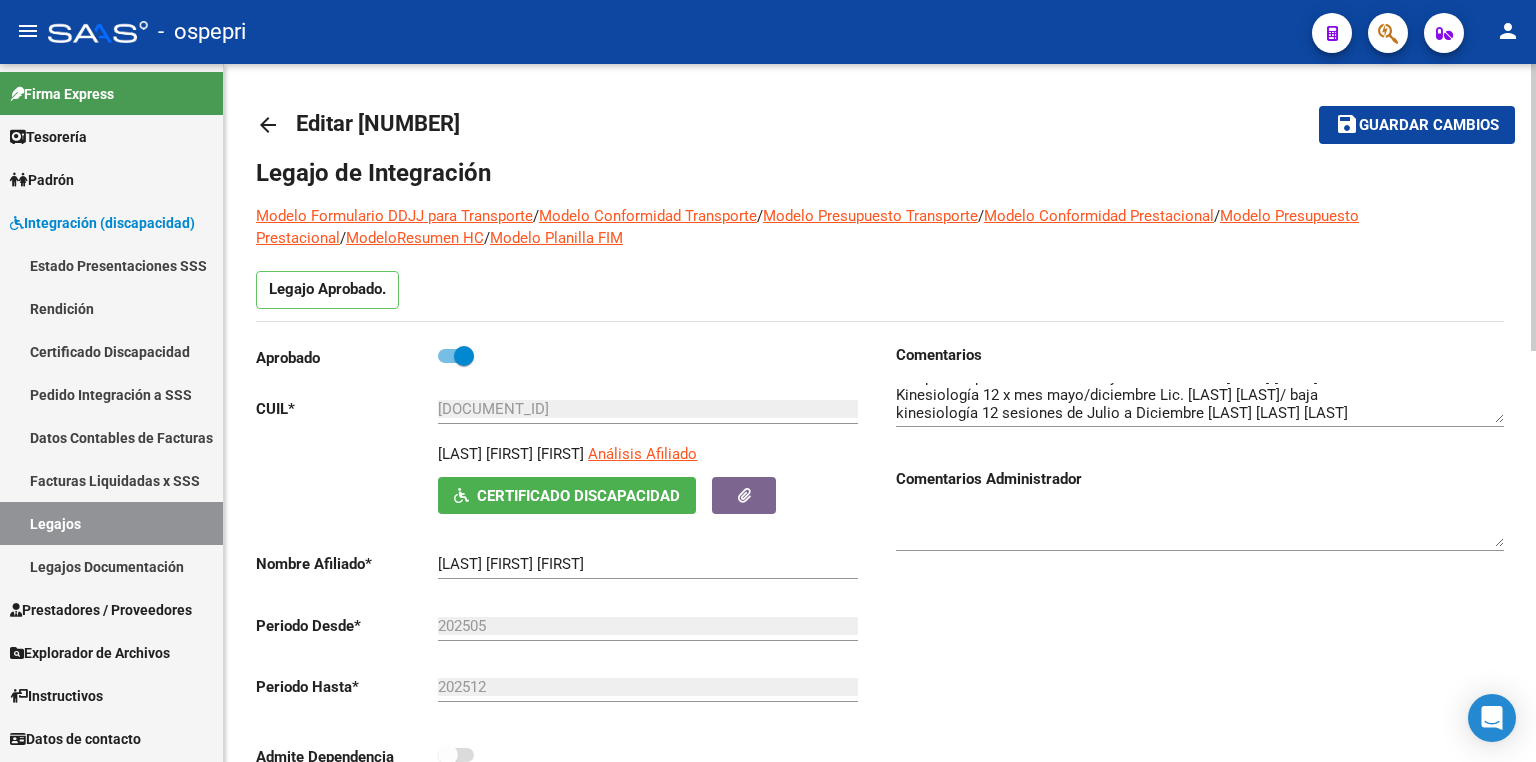 scroll, scrollTop: 0, scrollLeft: 0, axis: both 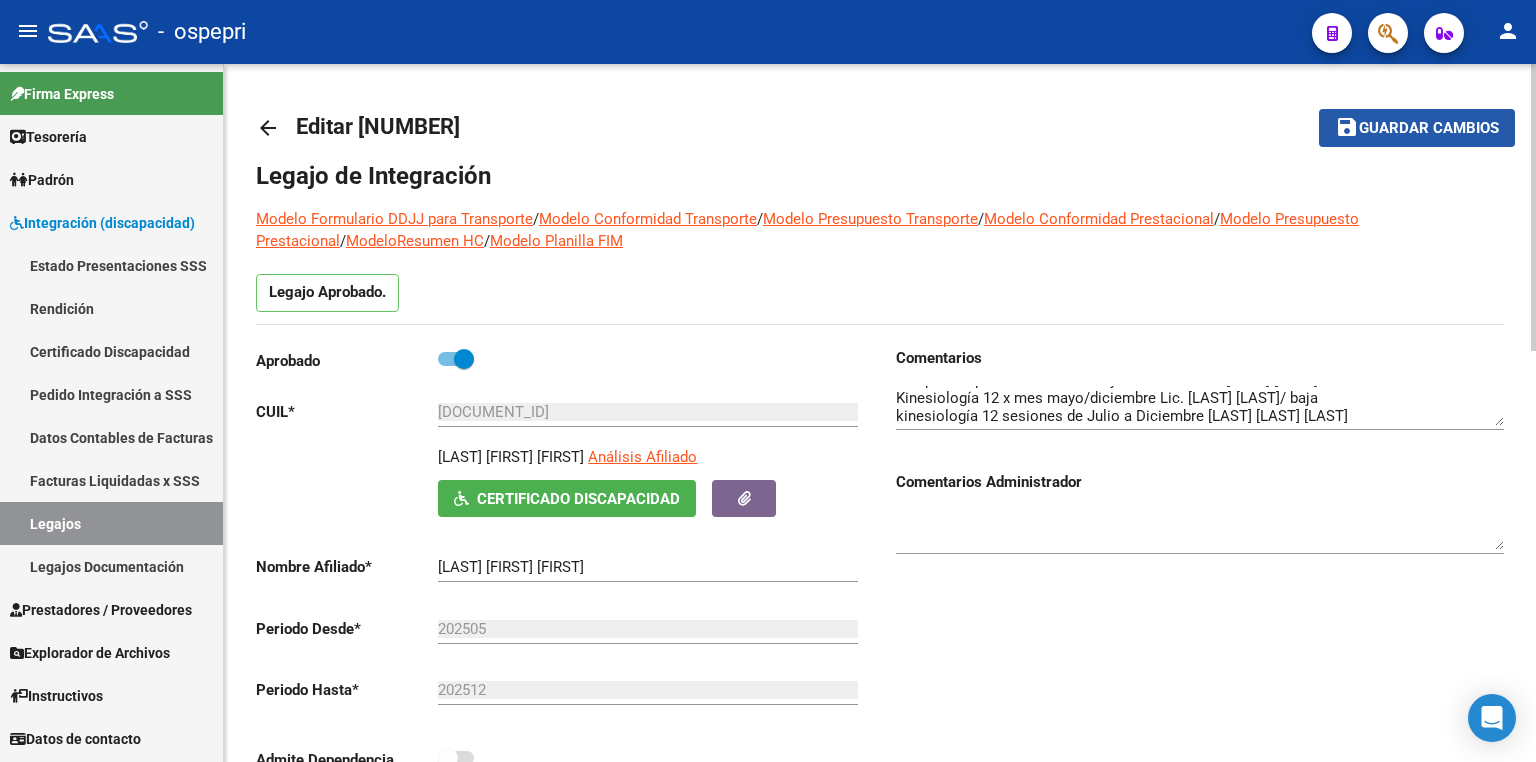 click on "save Guardar cambios" 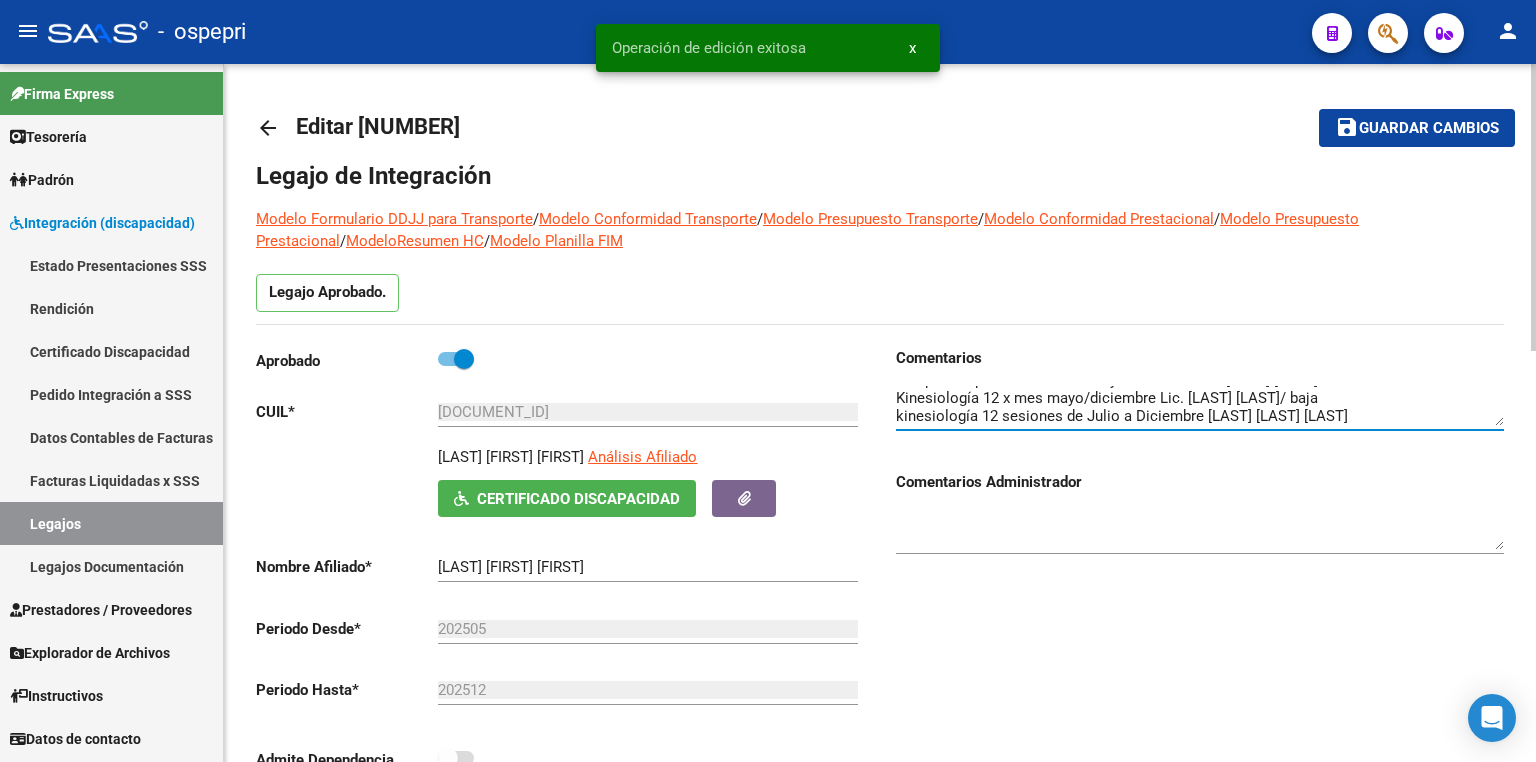 scroll, scrollTop: 54, scrollLeft: 0, axis: vertical 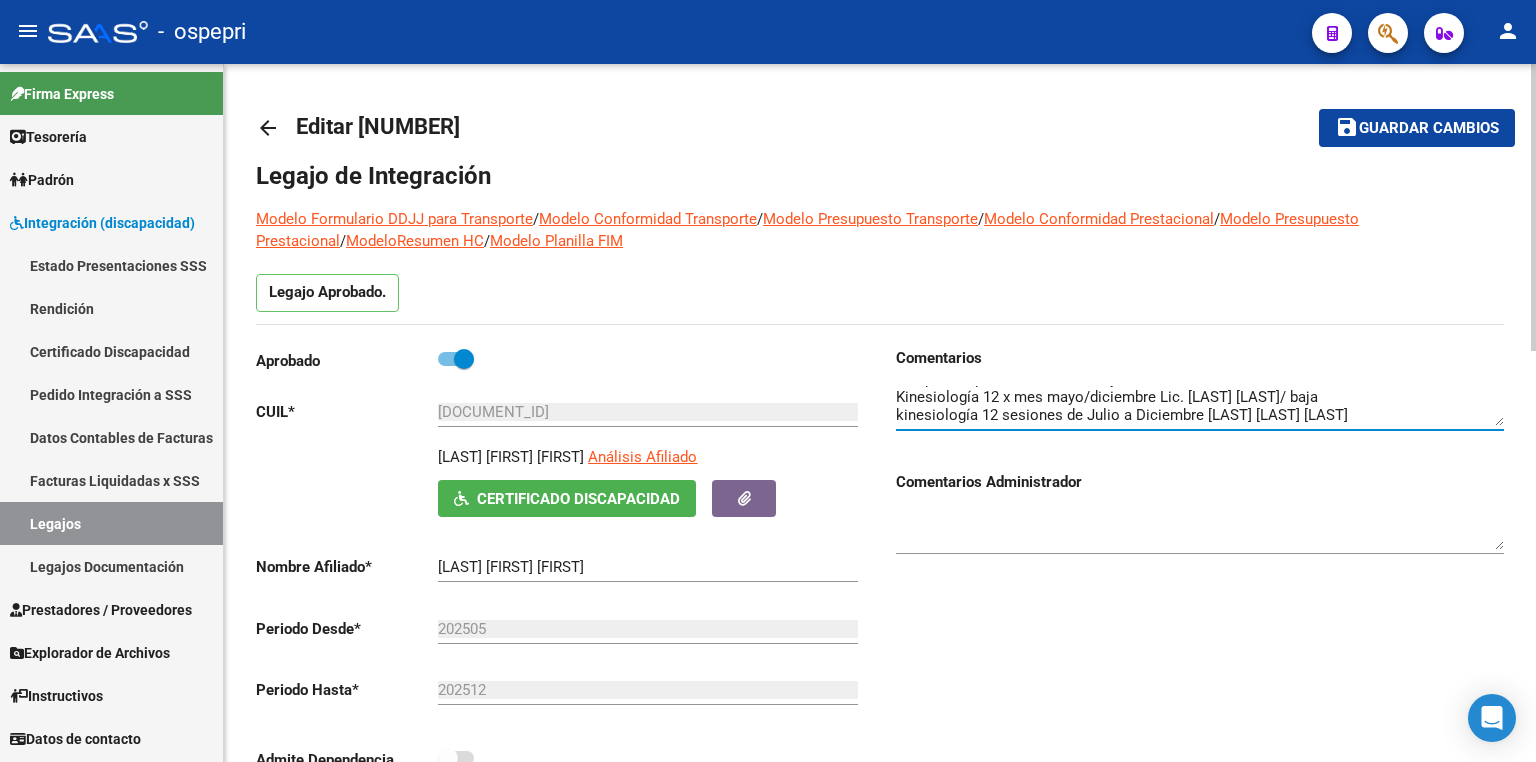 drag, startPoint x: 1084, startPoint y: 413, endPoint x: 1199, endPoint y: 414, distance: 115.00435 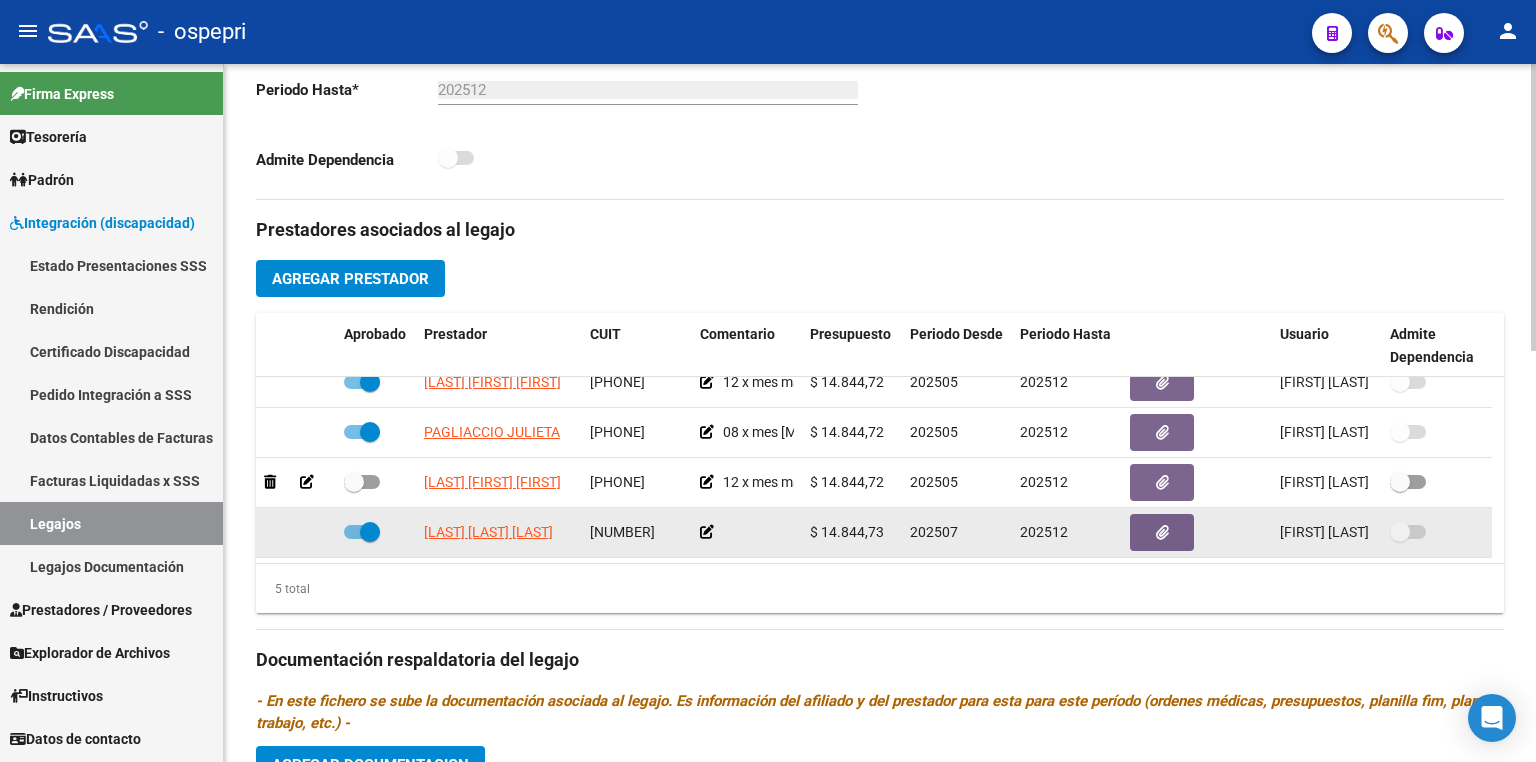 scroll, scrollTop: 640, scrollLeft: 0, axis: vertical 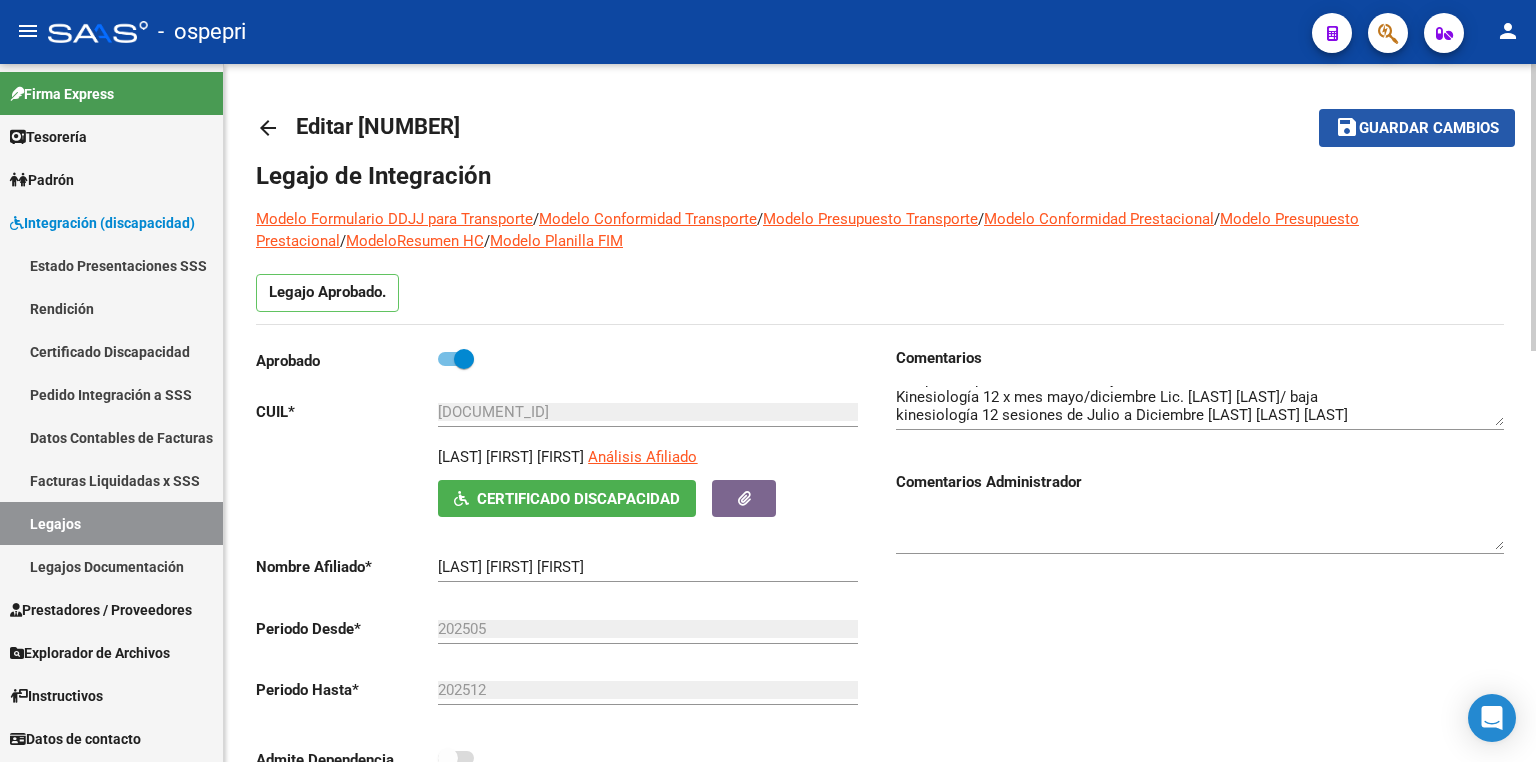 click on "Guardar cambios" 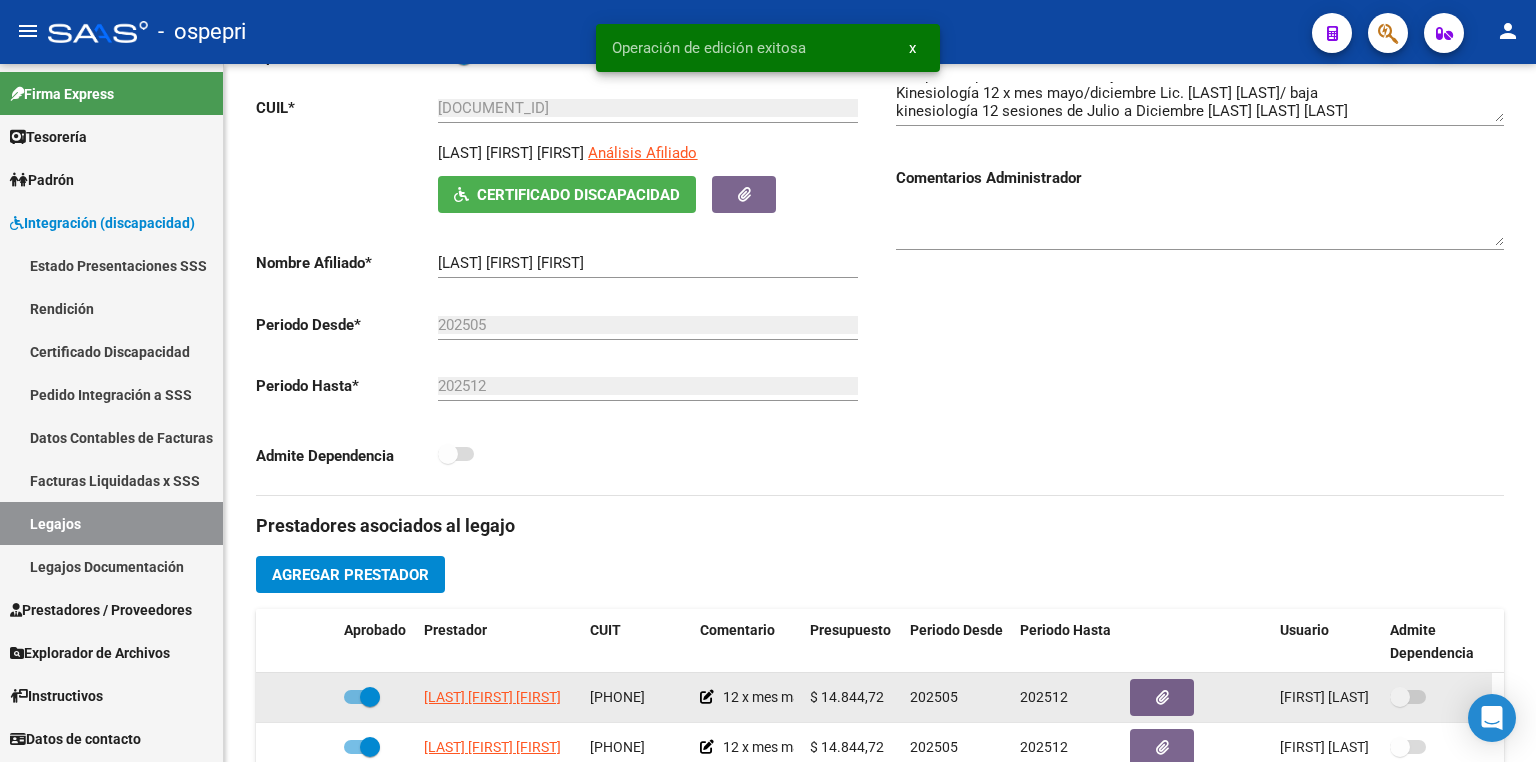 scroll, scrollTop: 400, scrollLeft: 0, axis: vertical 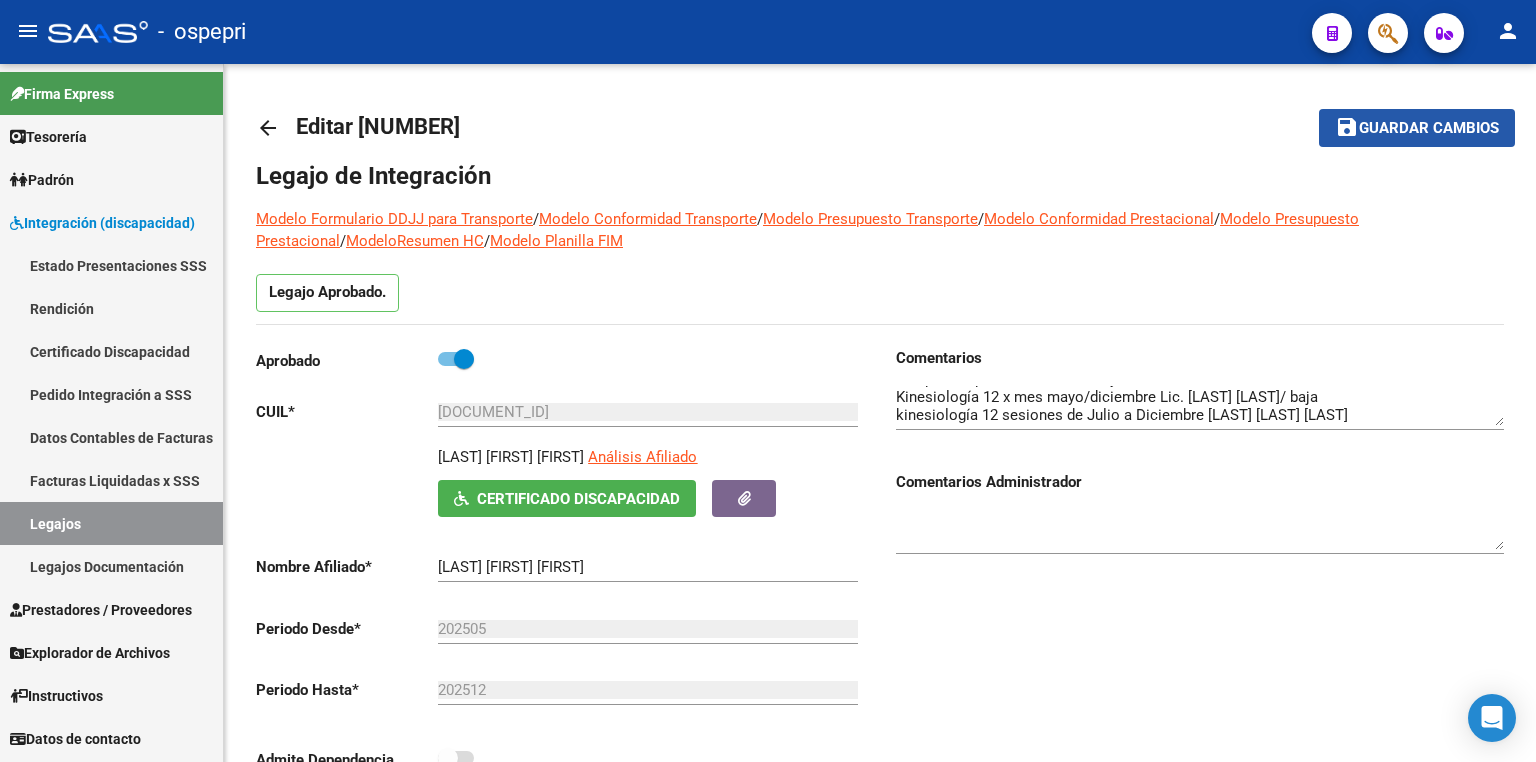 click on "Guardar cambios" 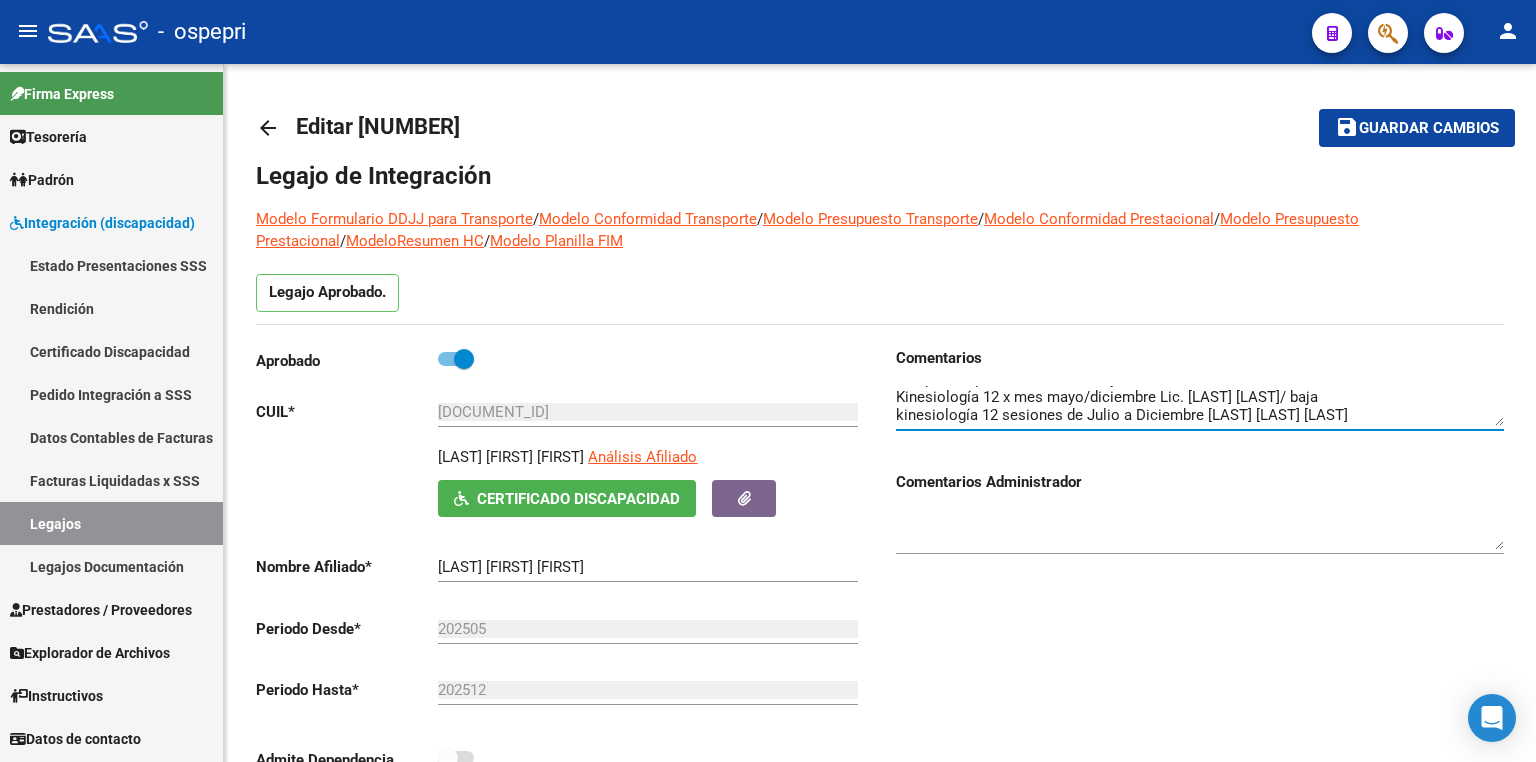 click at bounding box center (1200, 406) 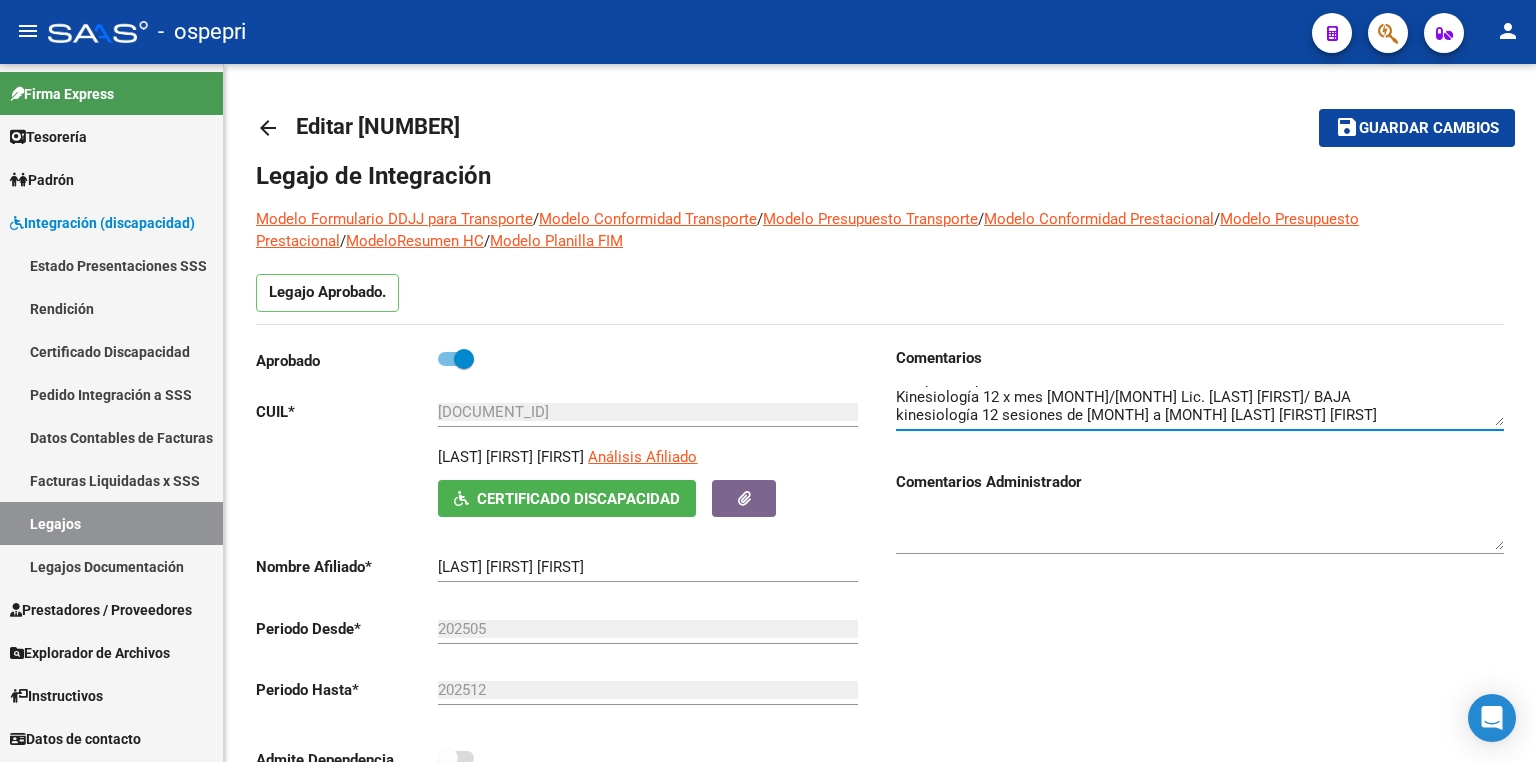 type on "Psicologia 12 x mes mayo/diciembre  Lic. Cambriglia Franco.
Psicopedagogia 12 x mes mayo/diciembre Lic. Casas Agostina
Terapia Ocupacional 08 mes mayo/diciembre Lic.Pagliaccio Julieta
Kinesiología 12 x mes mayo/diciembre Lic. Bueloni Carolina/ BAJA
kinesiología 12 sesiones de Julio a Diciembre Mosteiro M agustina" 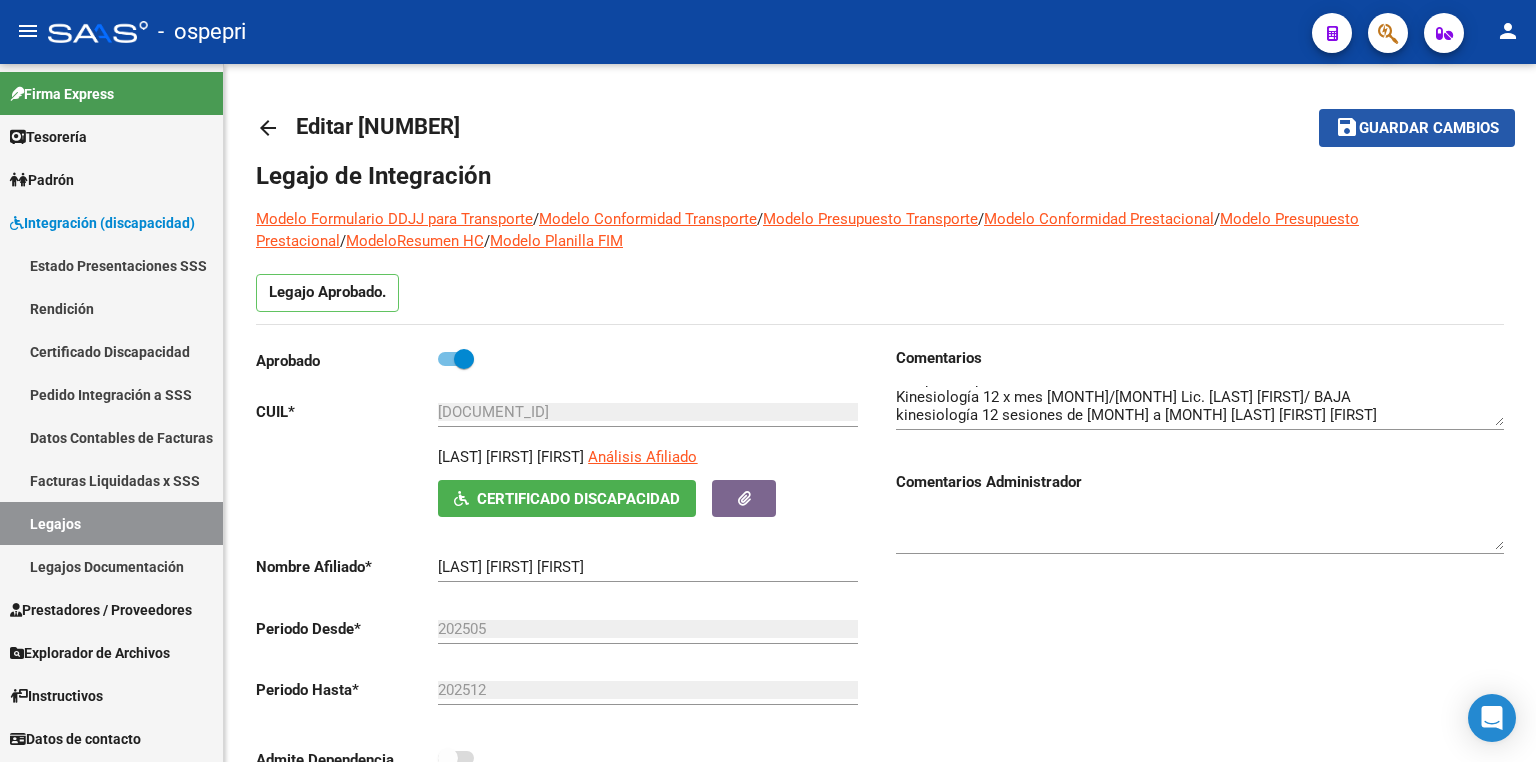 click on "save Guardar cambios" 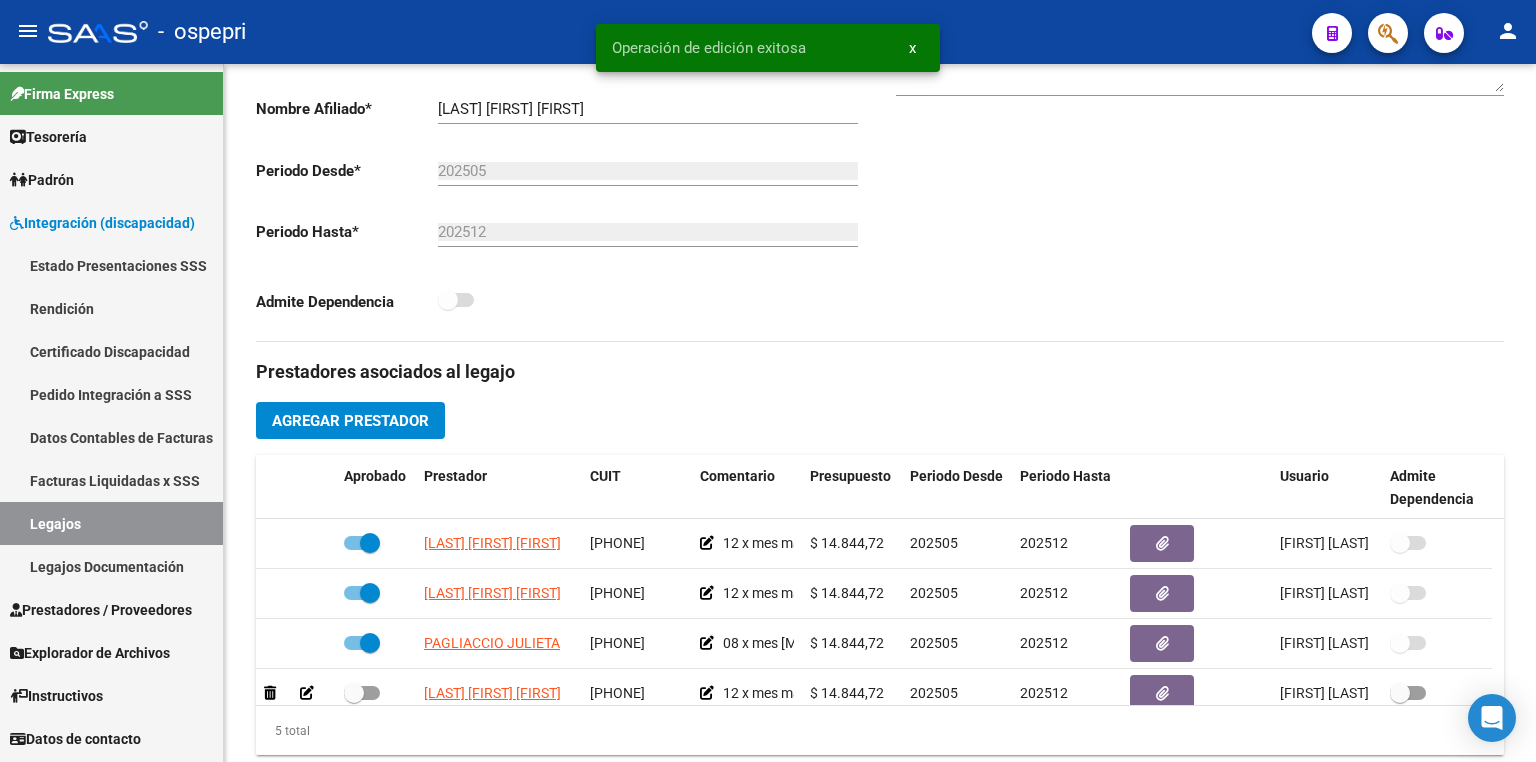 scroll, scrollTop: 720, scrollLeft: 0, axis: vertical 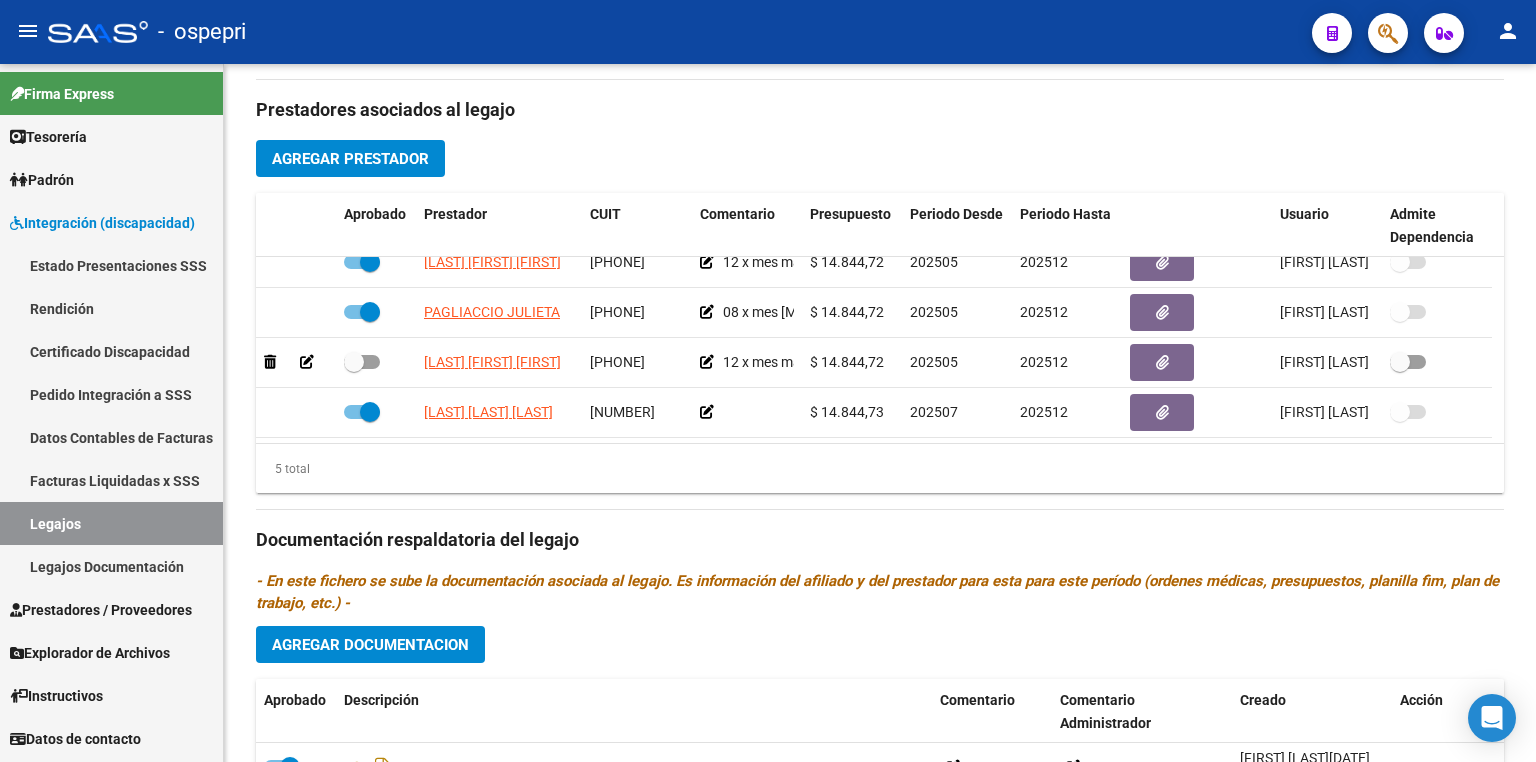 click on "Prestadores asociados al legajo Agregar Prestador Aprobado Prestador CUIT Comentario Presupuesto Periodo Desde Periodo Hasta Usuario Admite Dependencia   CASAS AGOSTINA BARBARA 27361334731     12 x mes mayo/diciembre 2025  $ 14.844,72  202505 202512 Nadia Delboni   14/05/2025      PAGLIACCIO JULIETA 27297033188     08 x mes mayo/diciembre 2025  $ 14.844,72  202505 202512 Nadia Delboni   14/05/2025      BUELONI CAROLINA  SILVIA 27249192401     12 x mes mayo / diciembre 2025  $ 14.844,72  202505 202512 Nadia Delboni   14/05/2025      MOSTEIRO MARIA AGUSTINA 23367509694      $ 14.844,73  202507 202512 Marianela Nuñez   11/07/2025    5 total Documentación respaldatoria del legajo - En este fichero se sube la documentación asociada al legajo. Es información del afiliado y del prestador para esta para este período (ordenes médicas, presupuestos, planilla fim, plan de trabajo, etc.) - Agregar Documentacion Aprobado Descripción Comentario Comentario Administrador Creado Acción" 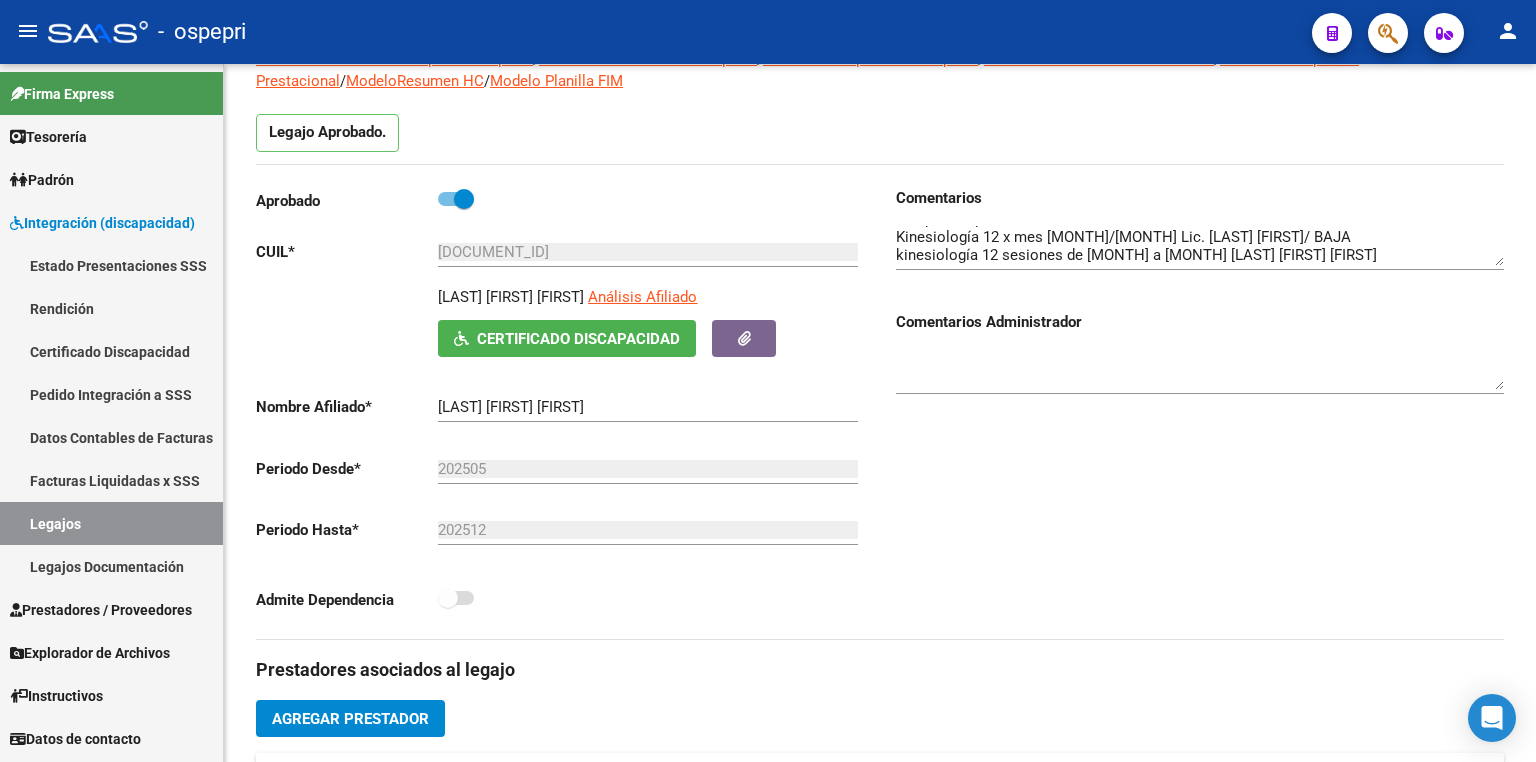 scroll, scrollTop: 0, scrollLeft: 0, axis: both 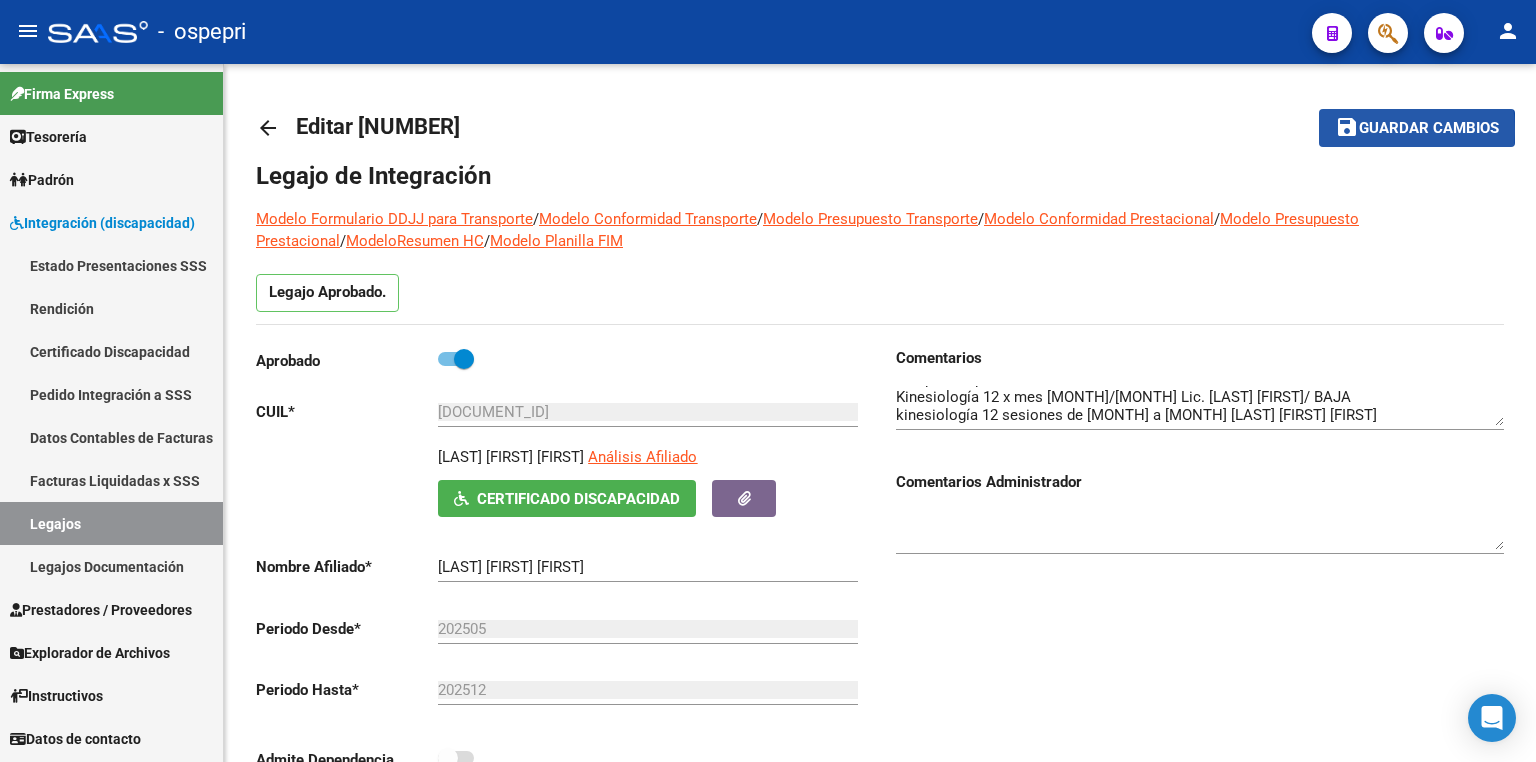 click on "Guardar cambios" 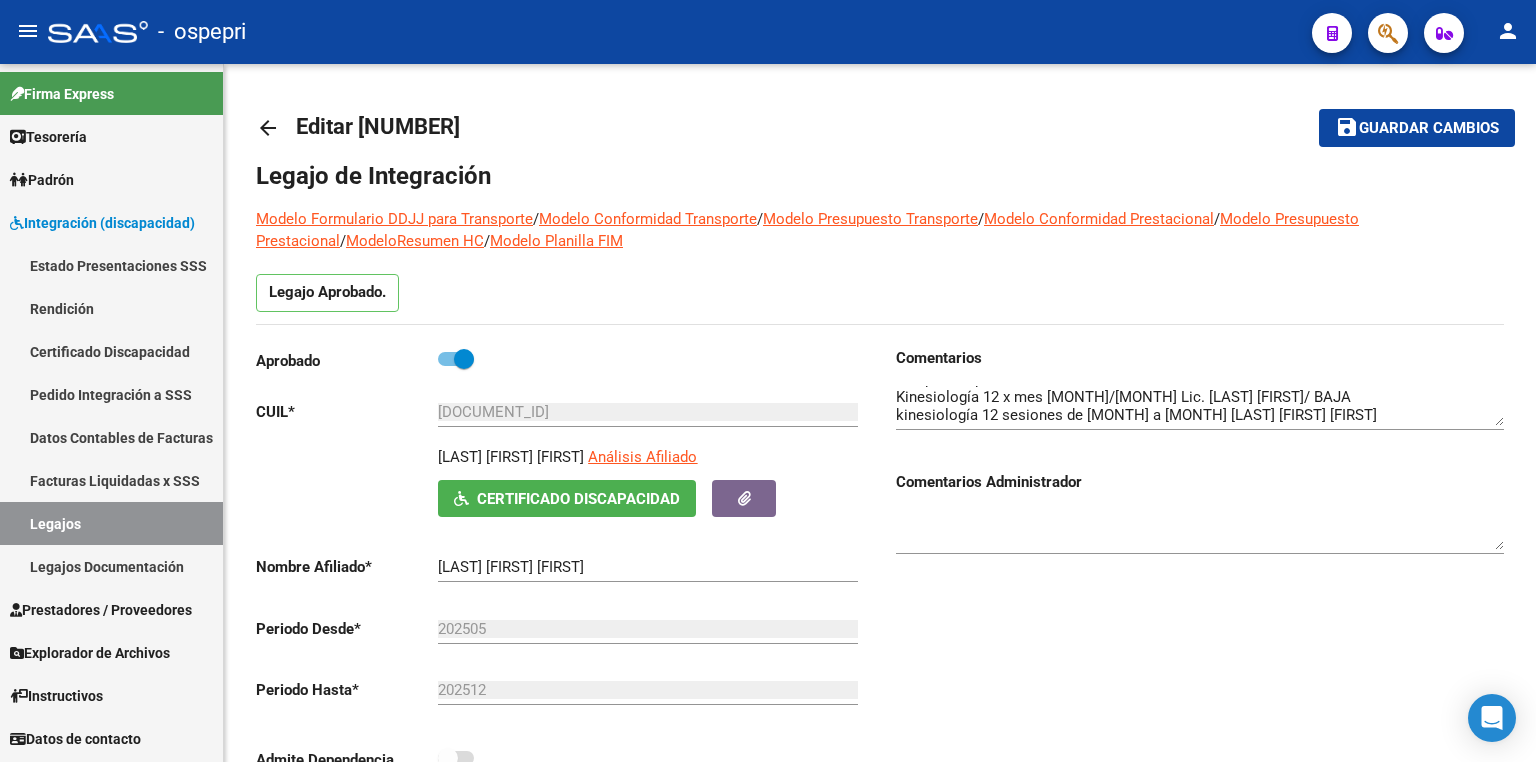 click on "Guardar cambios" 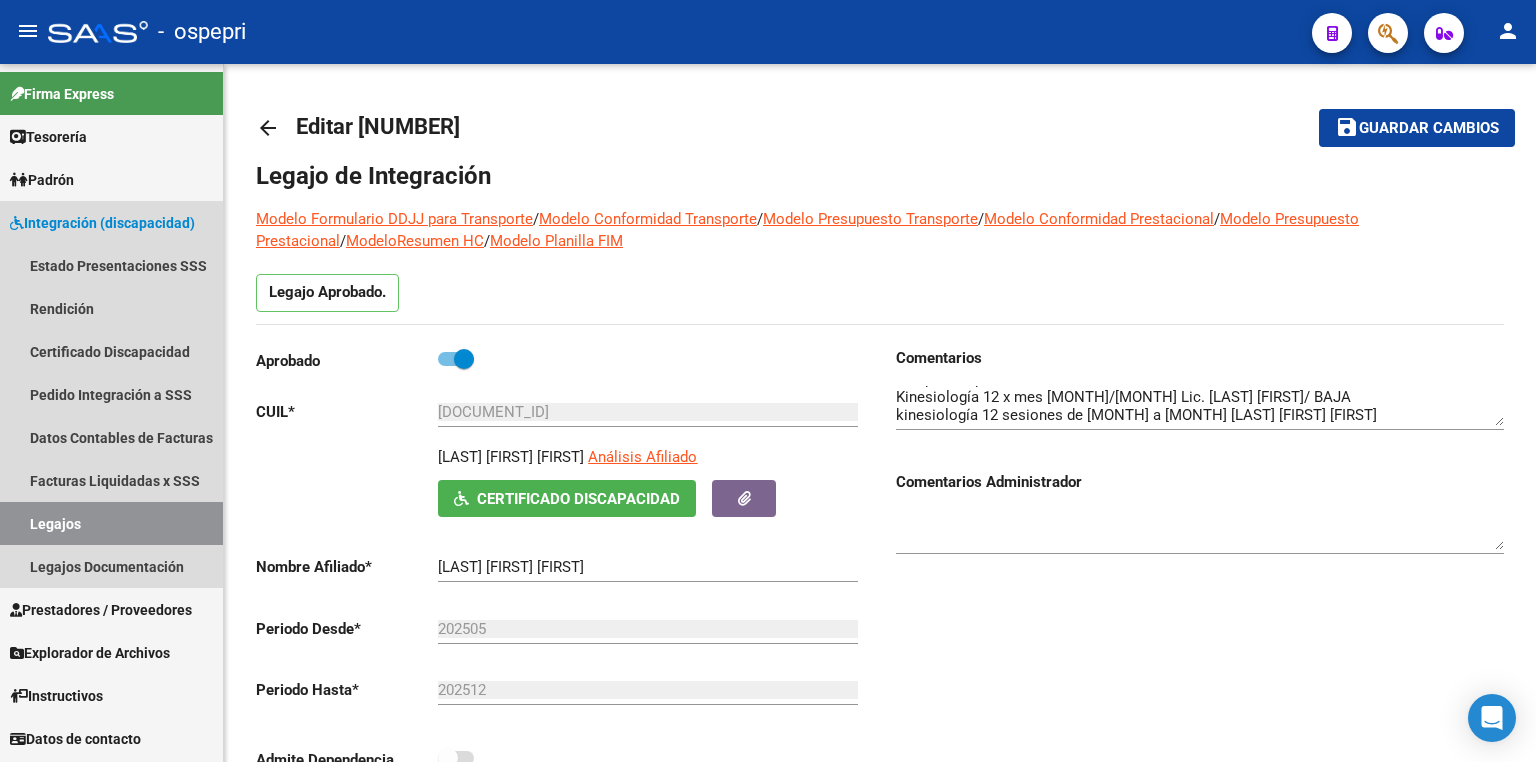 click on "Legajos" at bounding box center (111, 523) 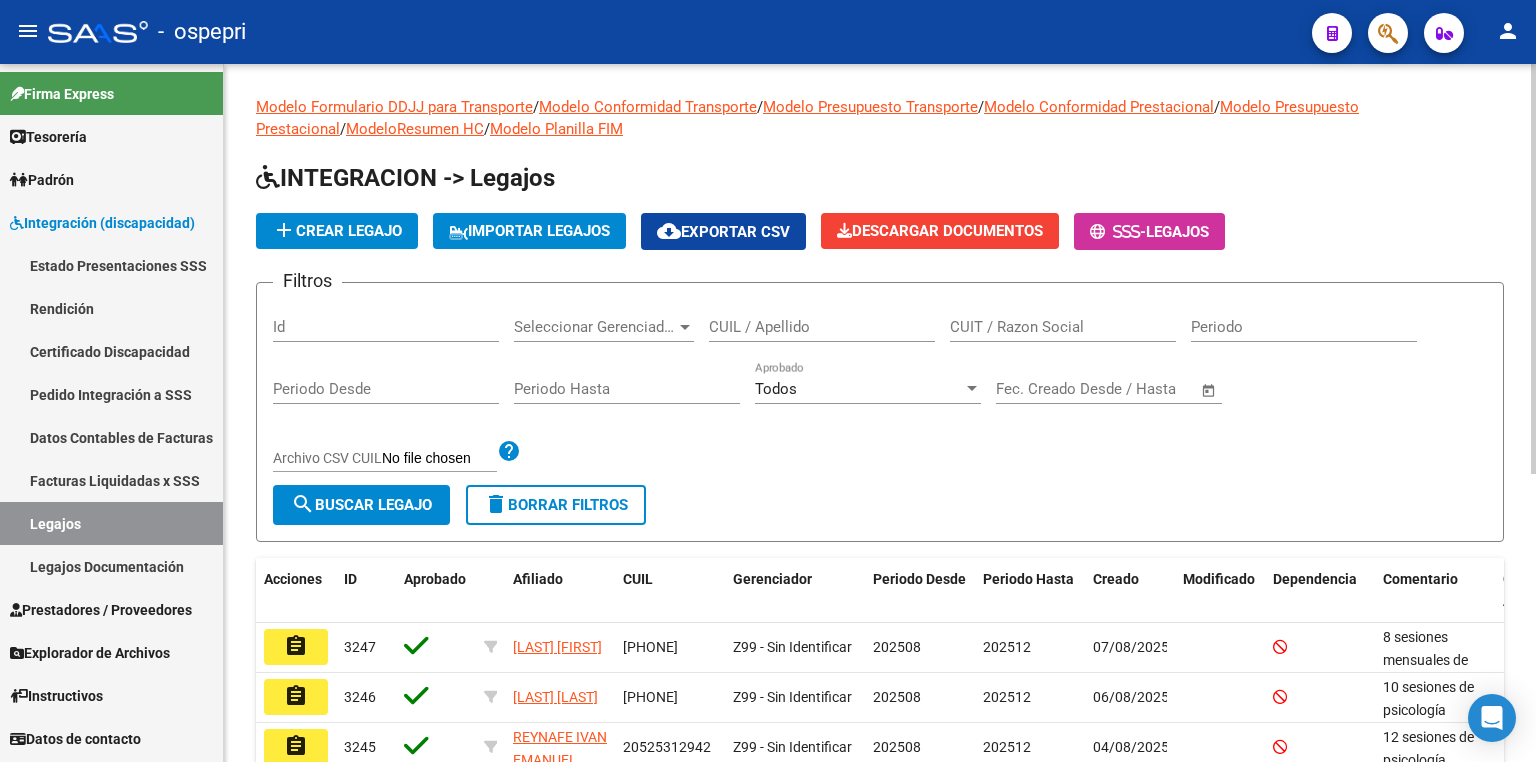 click on "Filtros Id Seleccionar Gerenciador Seleccionar Gerenciador CUIL / Apellido CUIT / Razon Social Periodo Periodo Desde Periodo Hasta Todos Aprobado Start date – End date Fec. Creado Desde / Hasta Archivo CSV CUIL help" 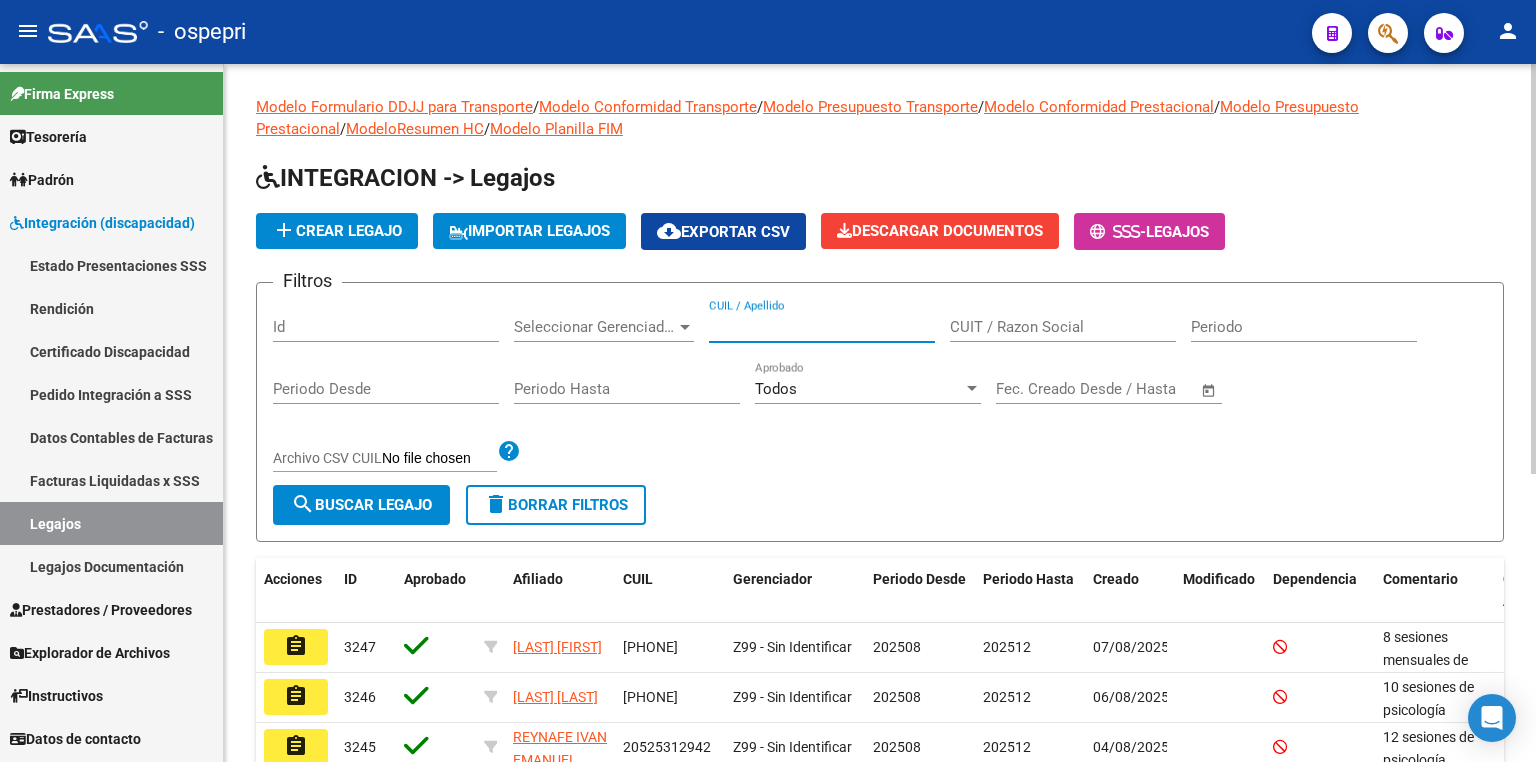 click on "CUIL / Apellido" at bounding box center (822, 327) 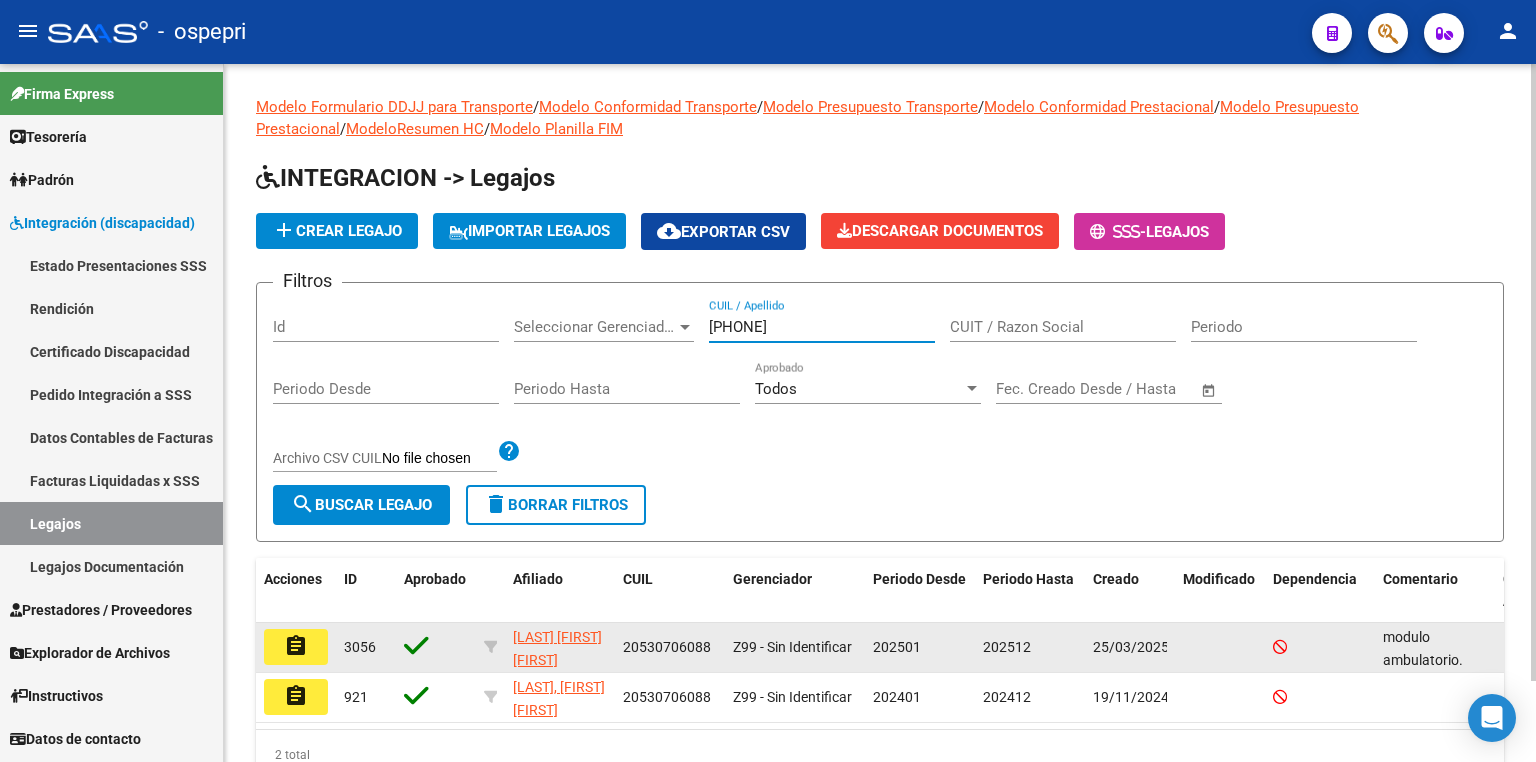type on "[PHONE]" 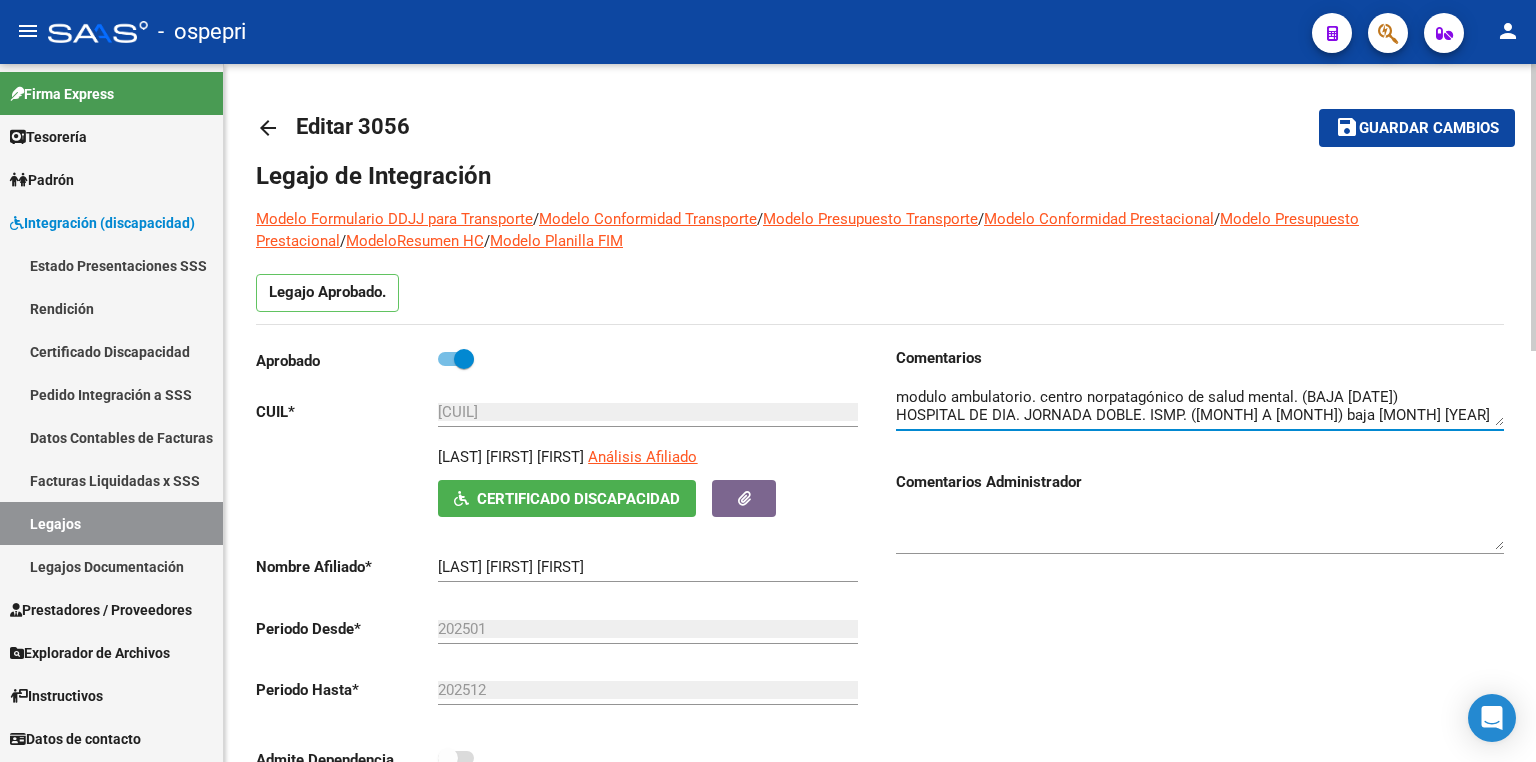 click at bounding box center (1200, 406) 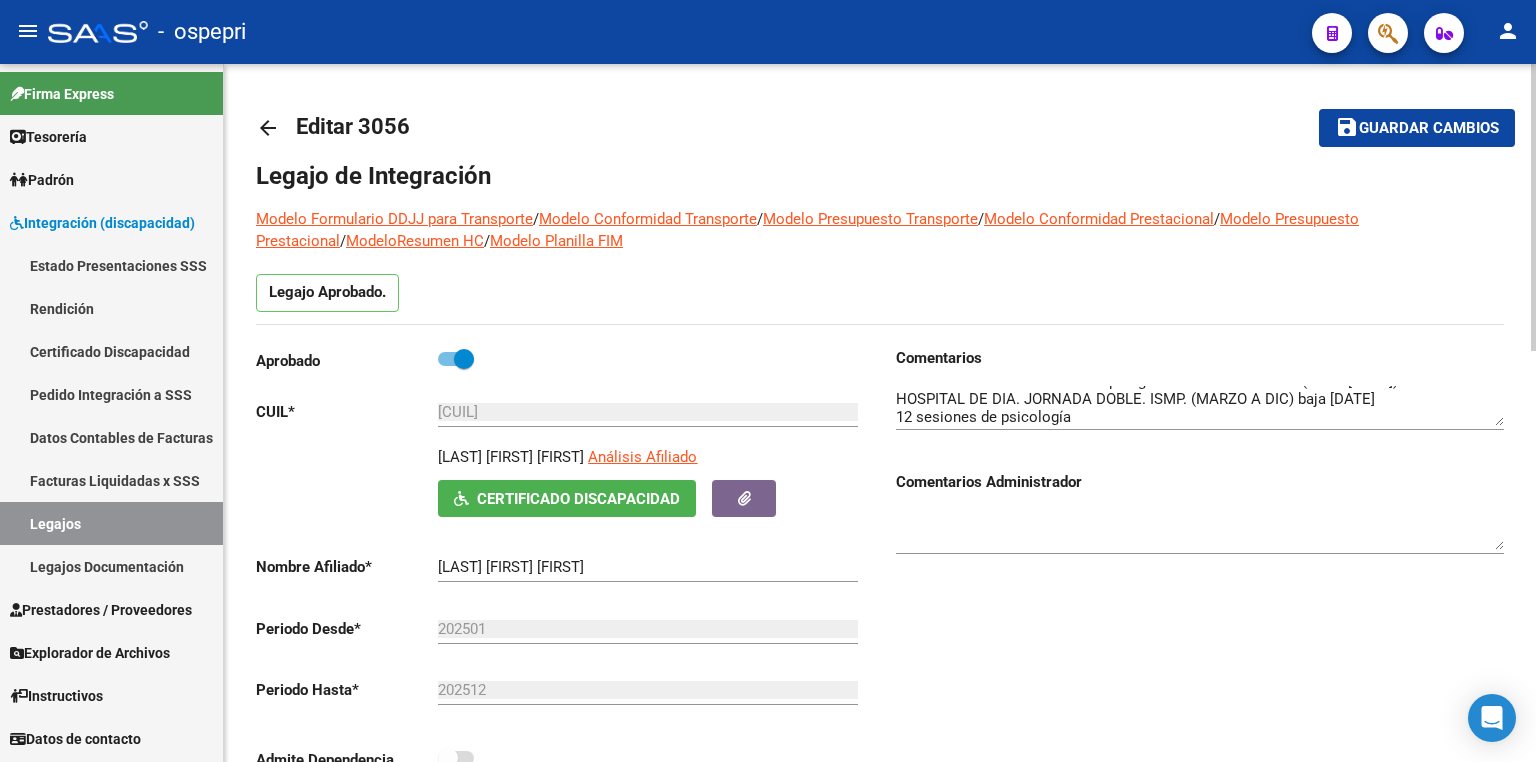 click at bounding box center (1200, 406) 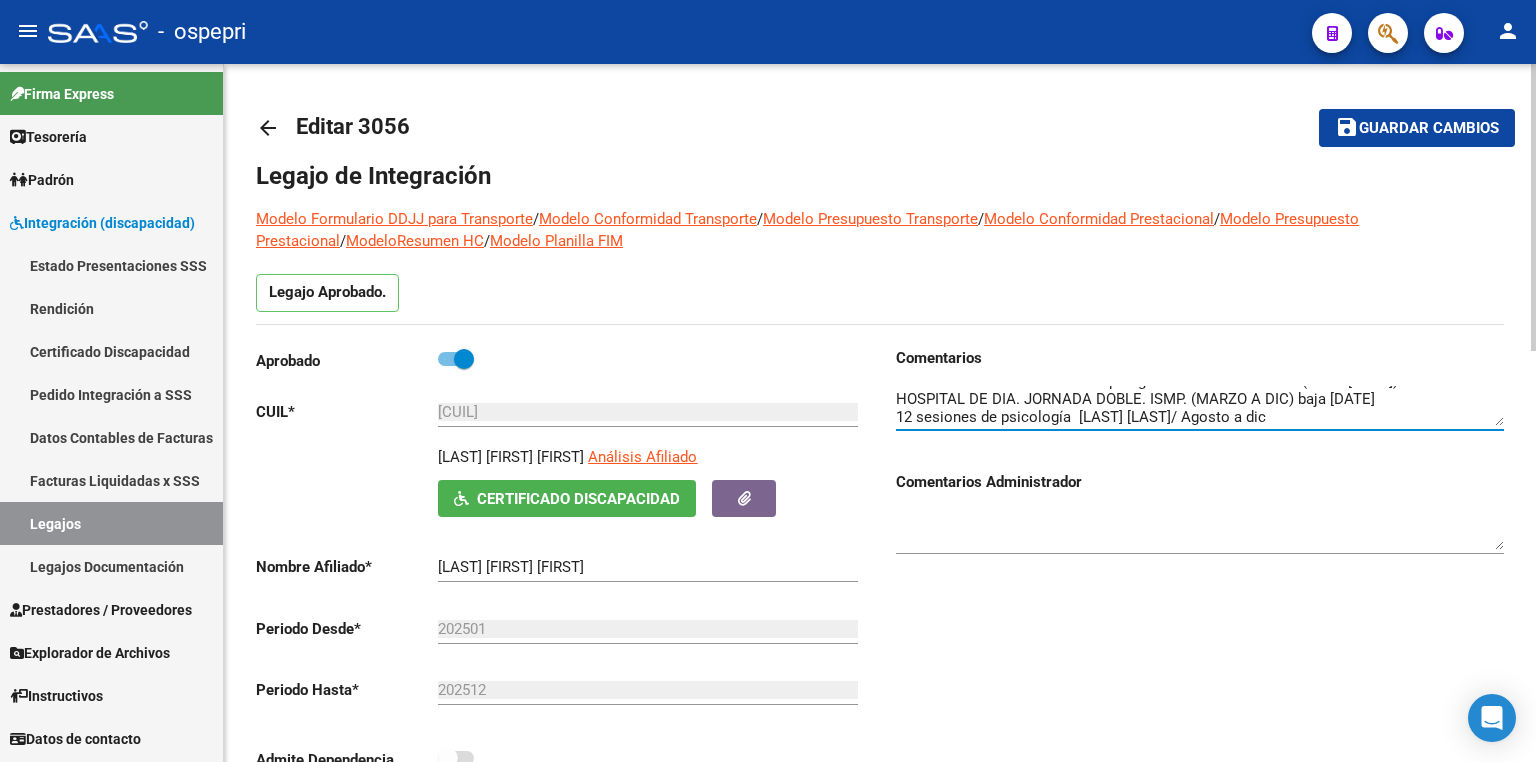 type on "modulo ambulatorio. [BRAND] [BRAND] [BRAND] [BRAND] [BRAND] [BRAND] [BRAND]. ([DATE])
HOSPITAL DE DIA. JORNADA DOBLE. ISMP. ([DATE]) baja [DATE]
[NUMBER] sesiones de psicología  [LAST] [LAST]/ [DATE] a [DATE]" 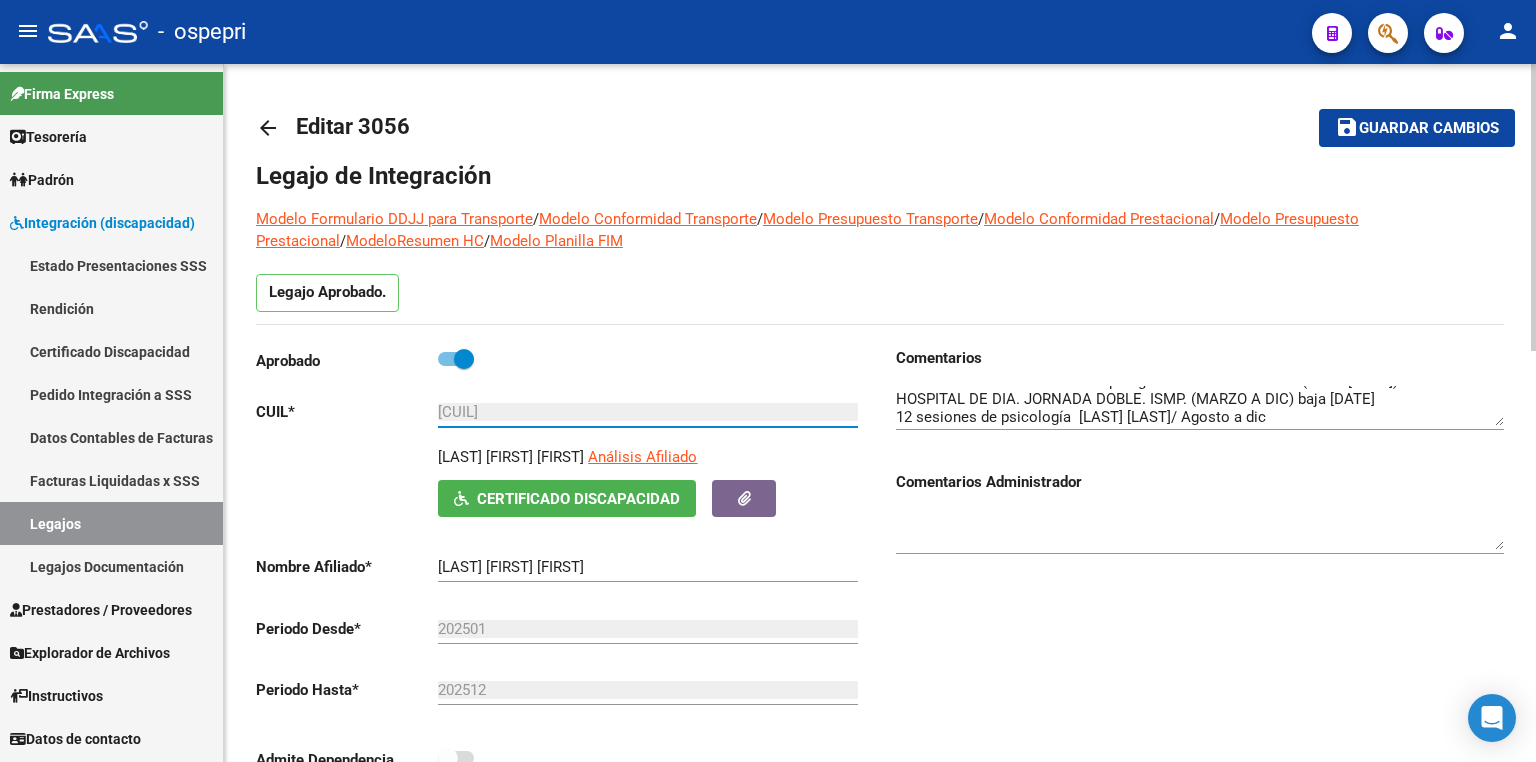 drag, startPoint x: 387, startPoint y: 414, endPoint x: 288, endPoint y: 412, distance: 99.0202 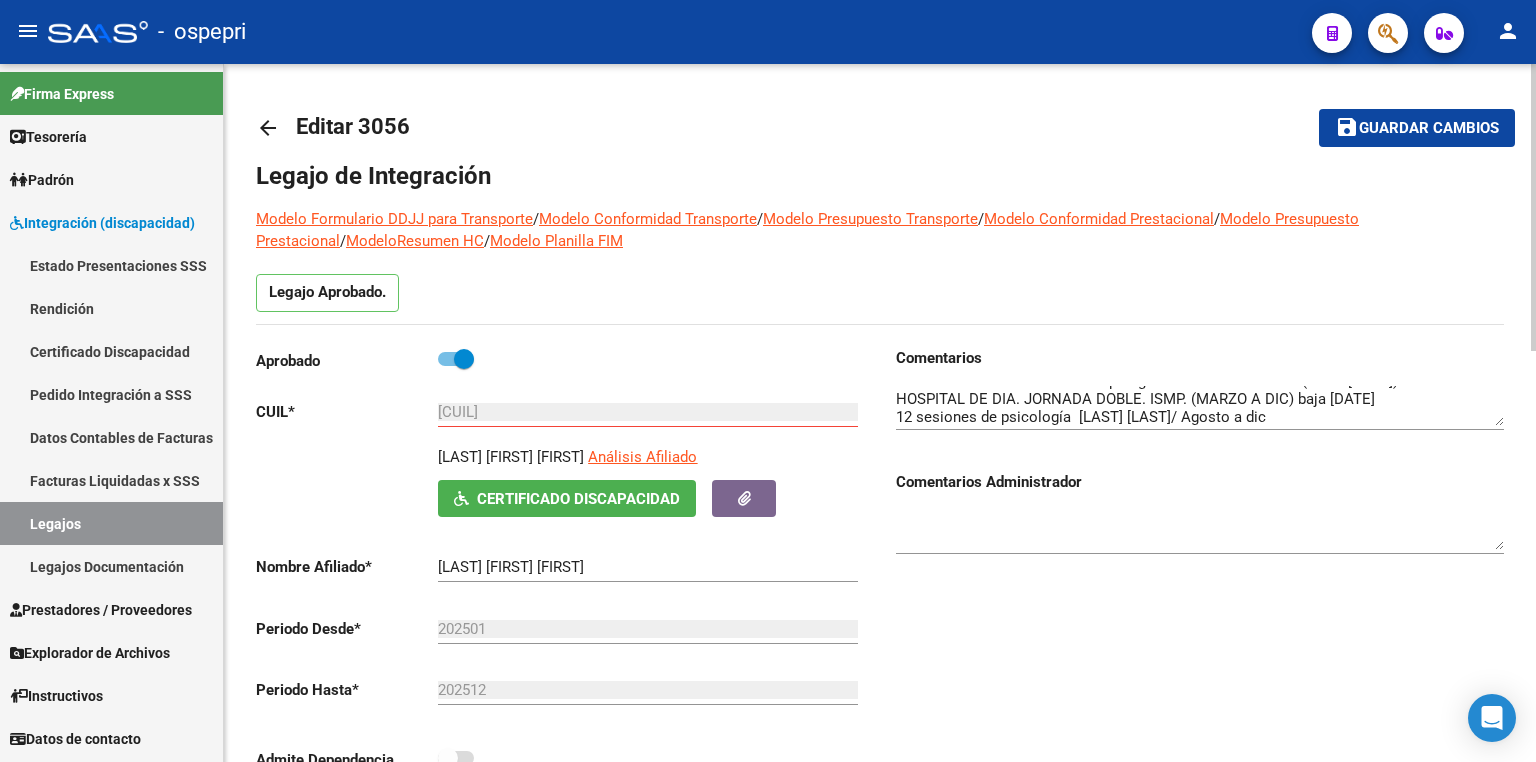click on "Comentarios                                  Comentarios Administrador" 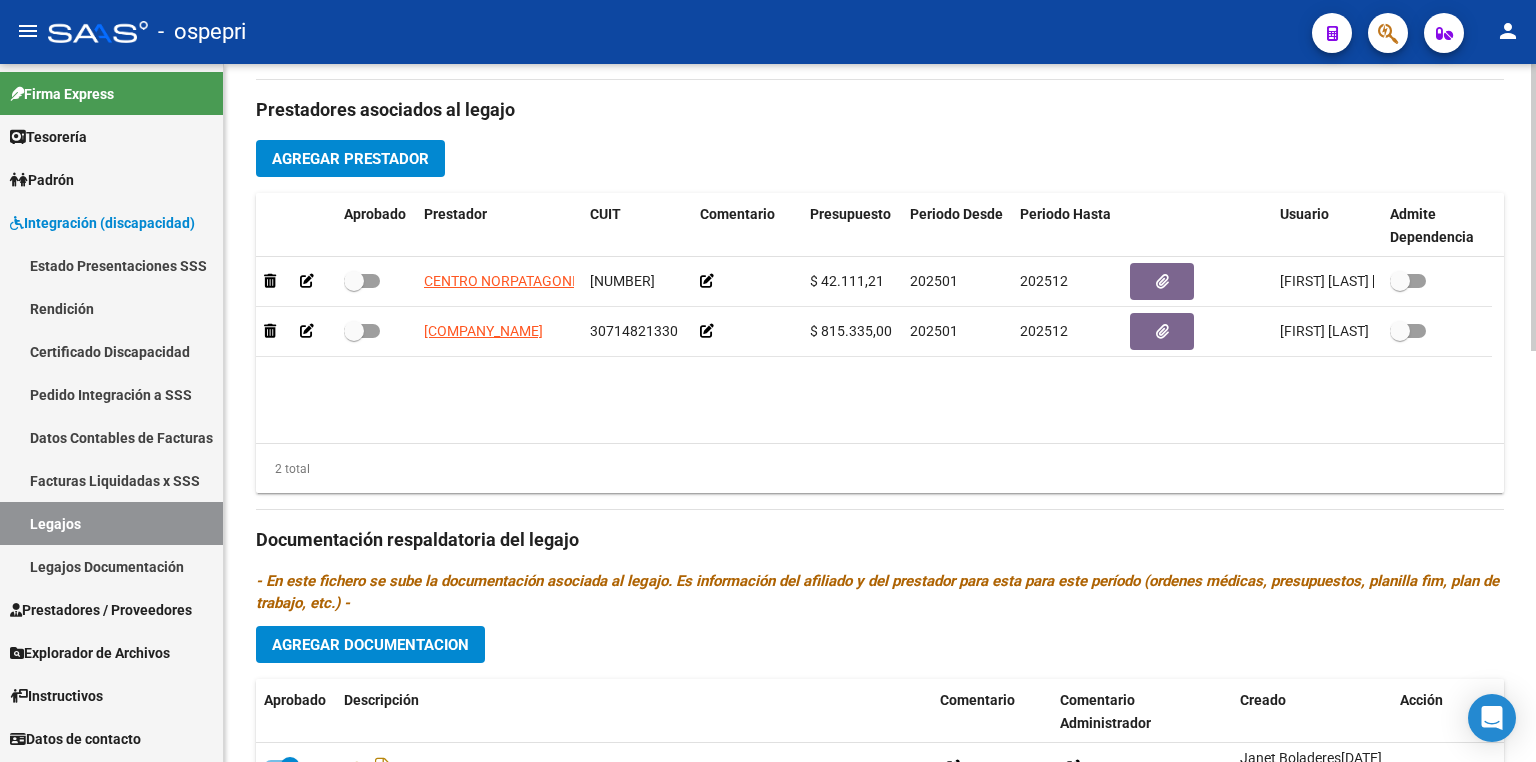 scroll, scrollTop: 999, scrollLeft: 0, axis: vertical 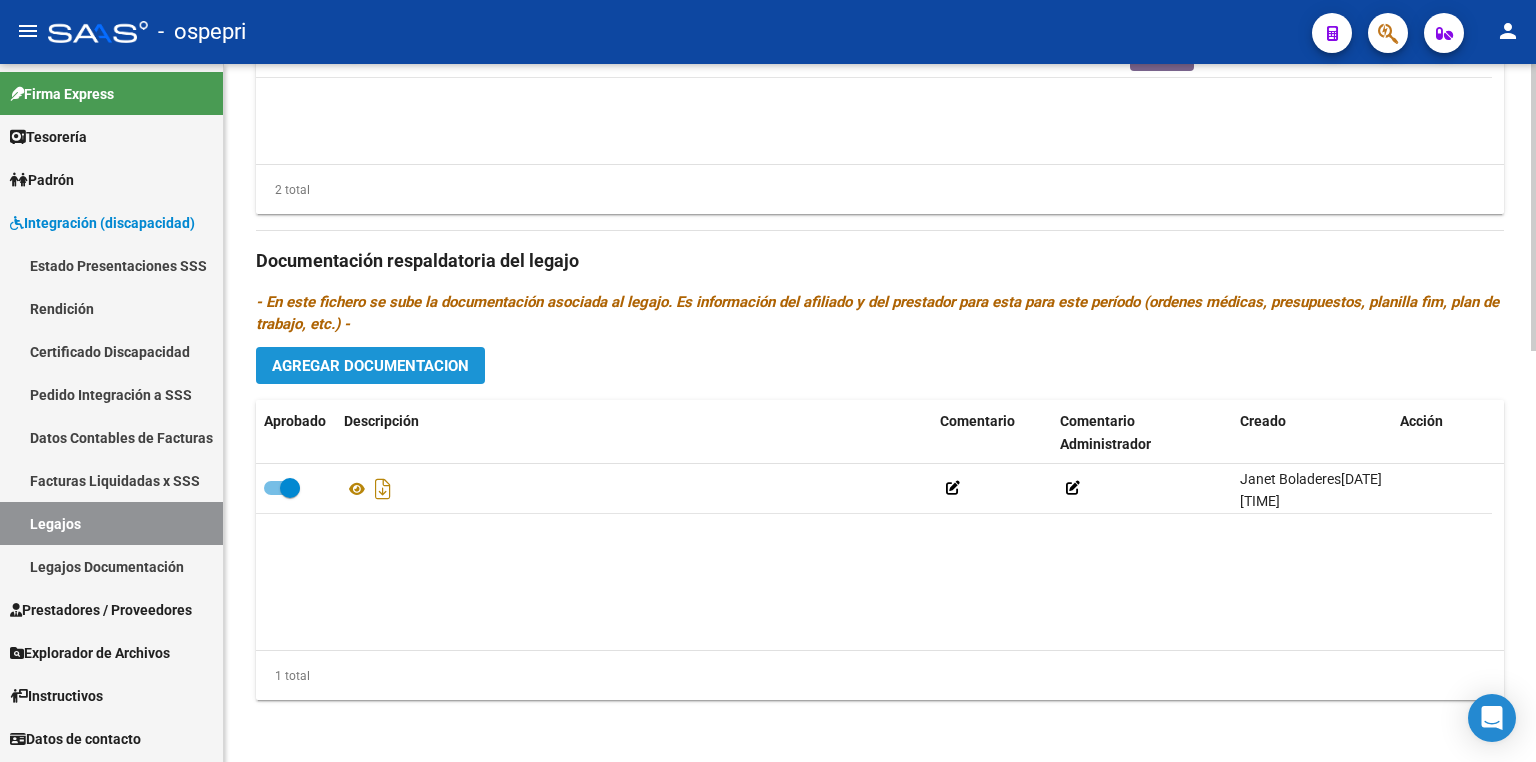 click on "Agregar Documentacion" 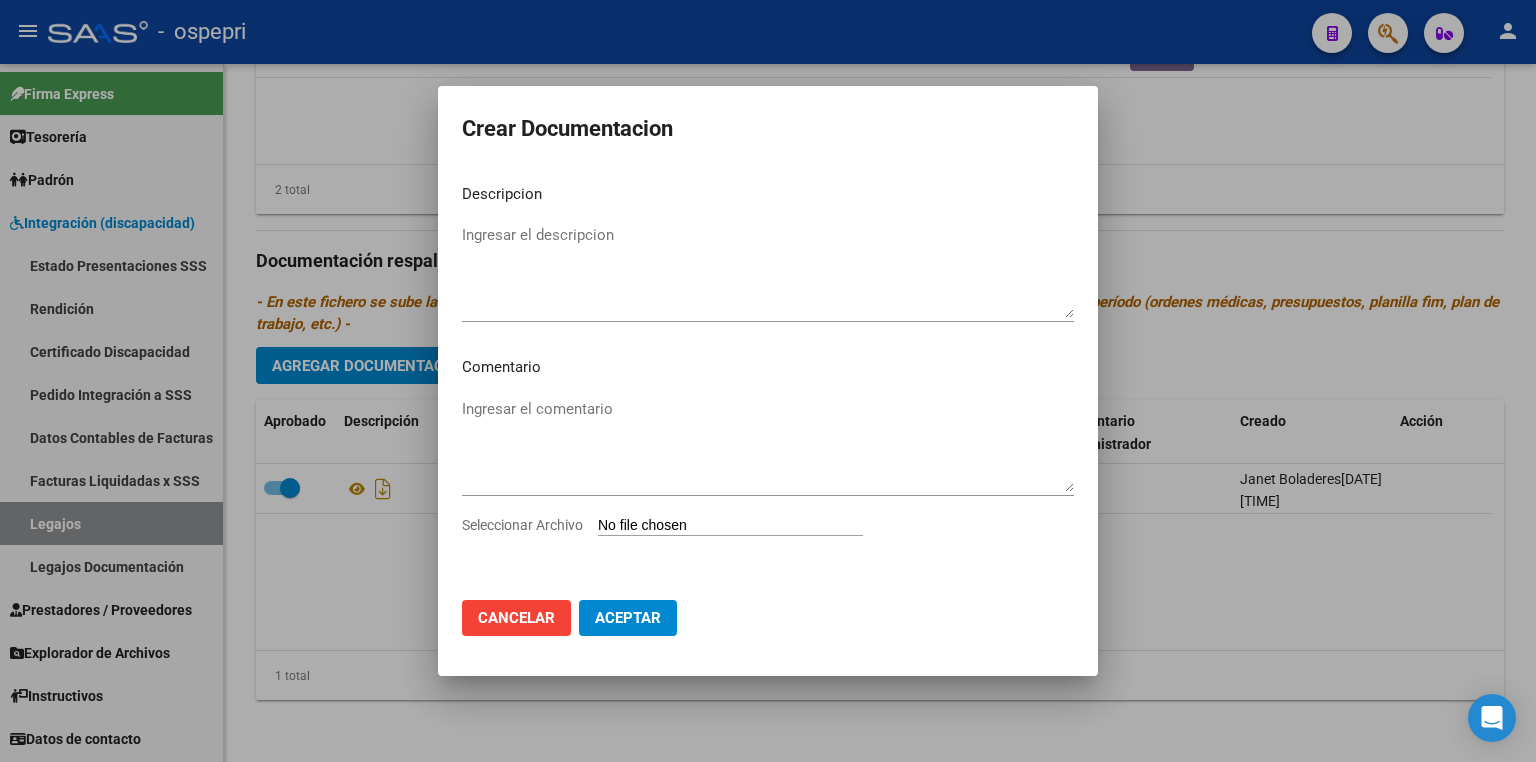 click on "Seleccionar Archivo" at bounding box center (730, 526) 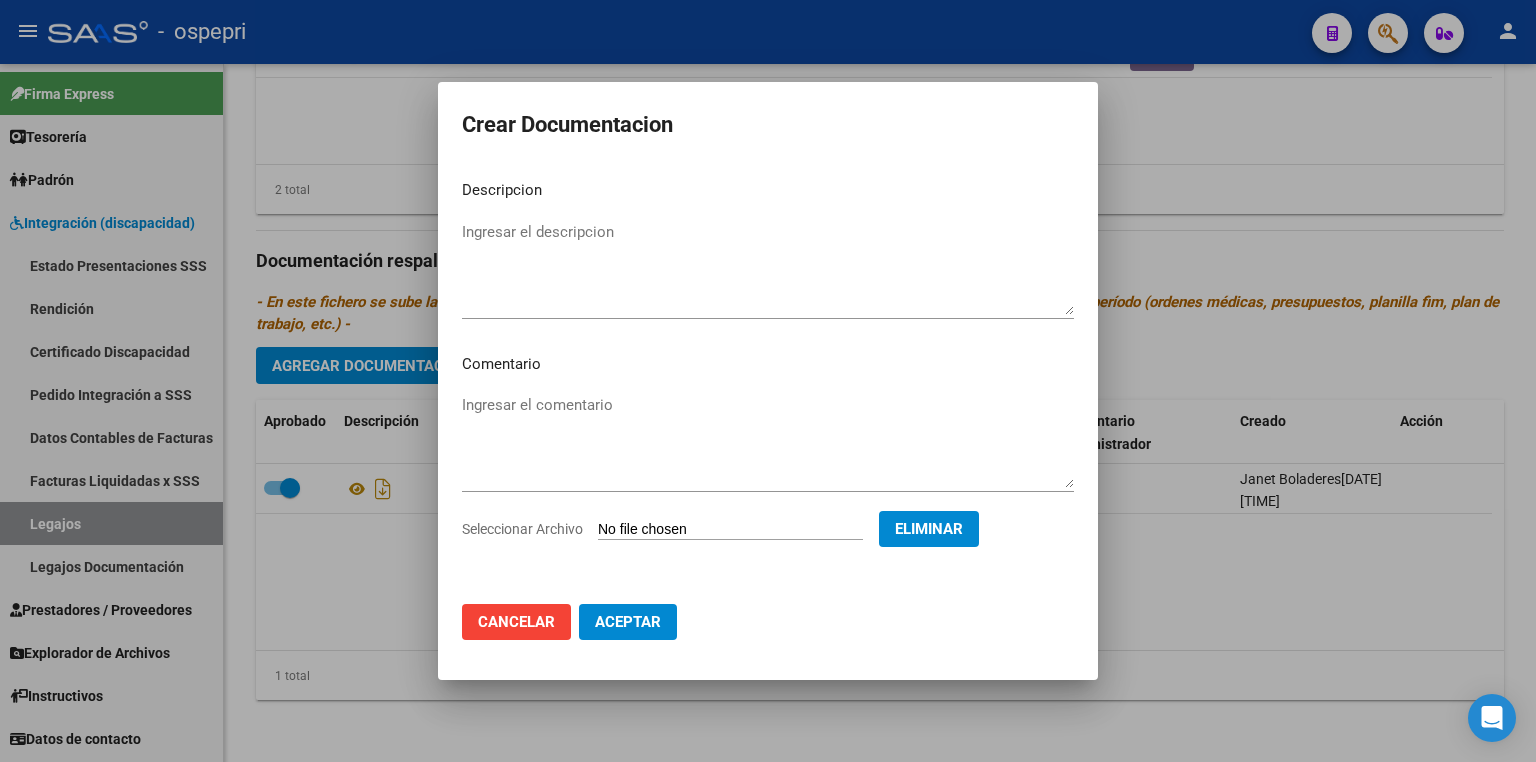 click on "Aceptar" 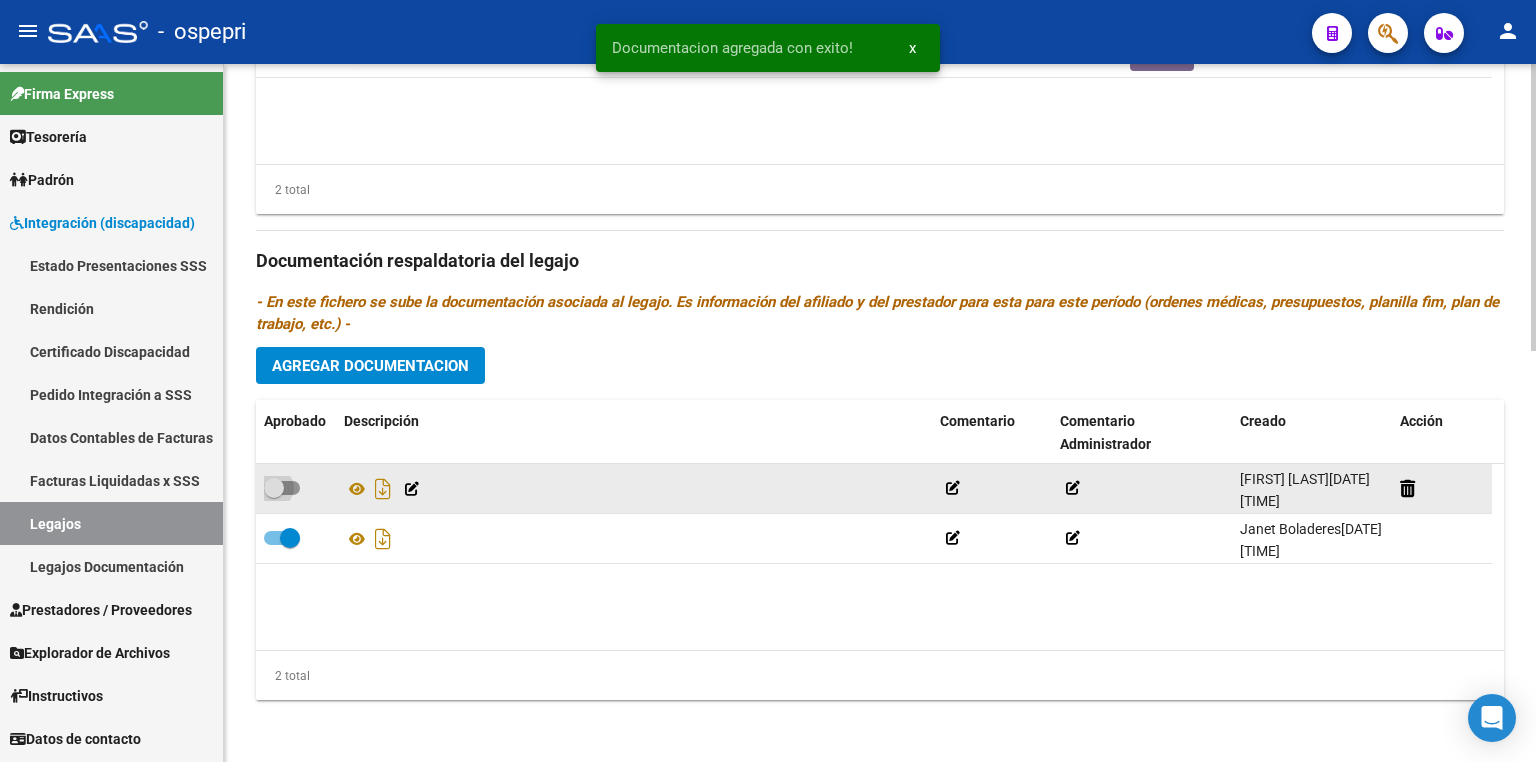 click at bounding box center (282, 488) 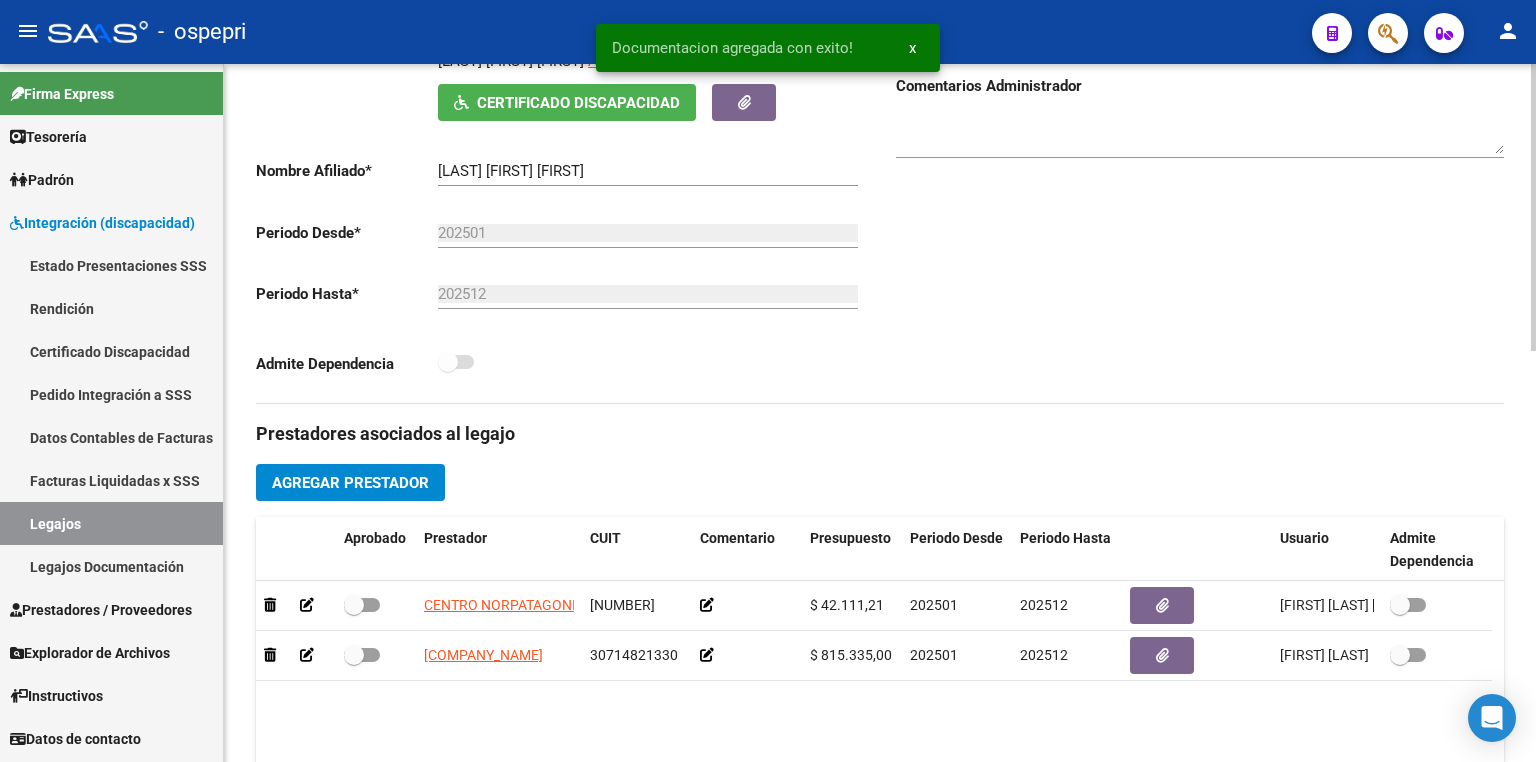 scroll, scrollTop: 400, scrollLeft: 0, axis: vertical 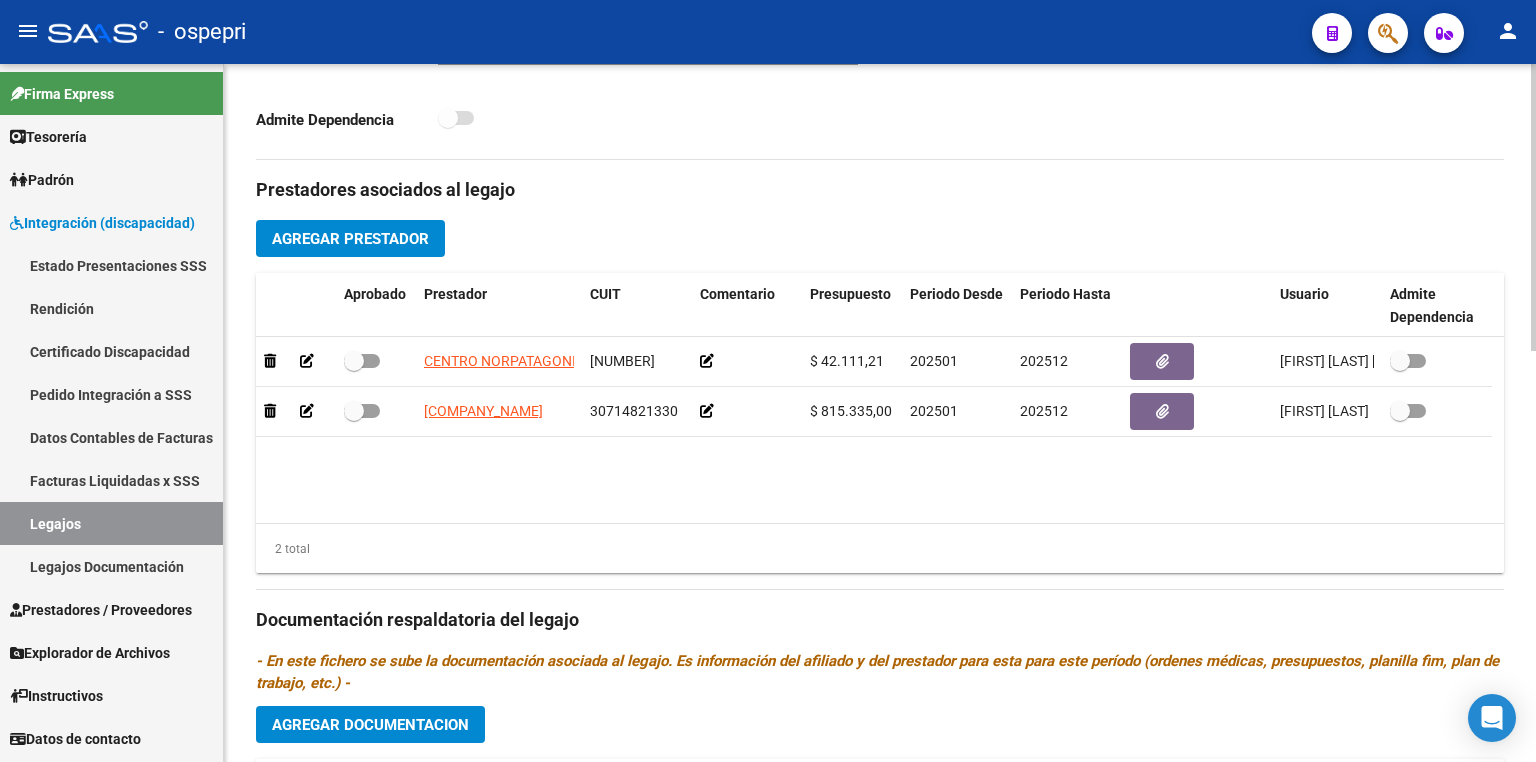click on "Agregar Prestador" 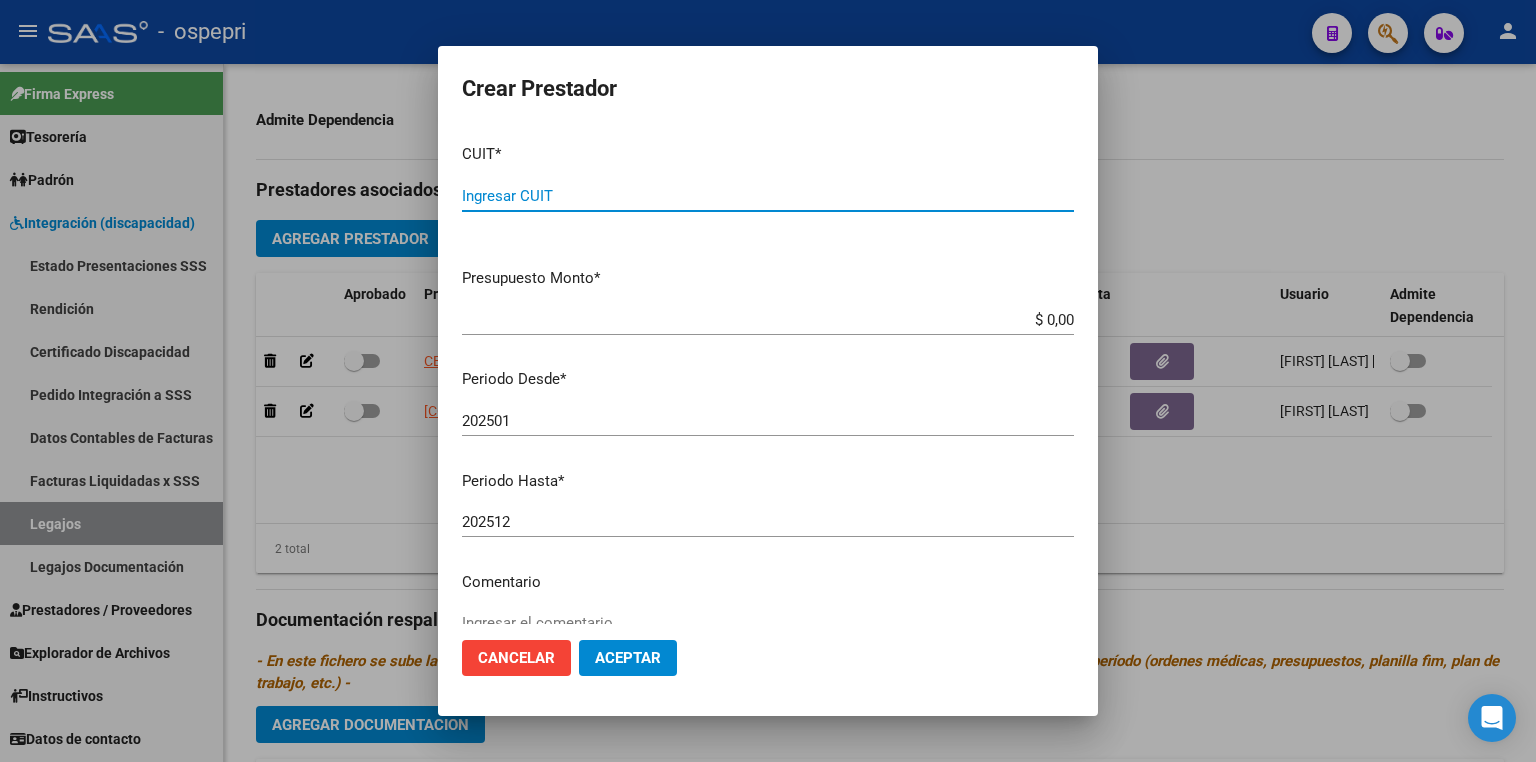 paste on "27-28982226-2" 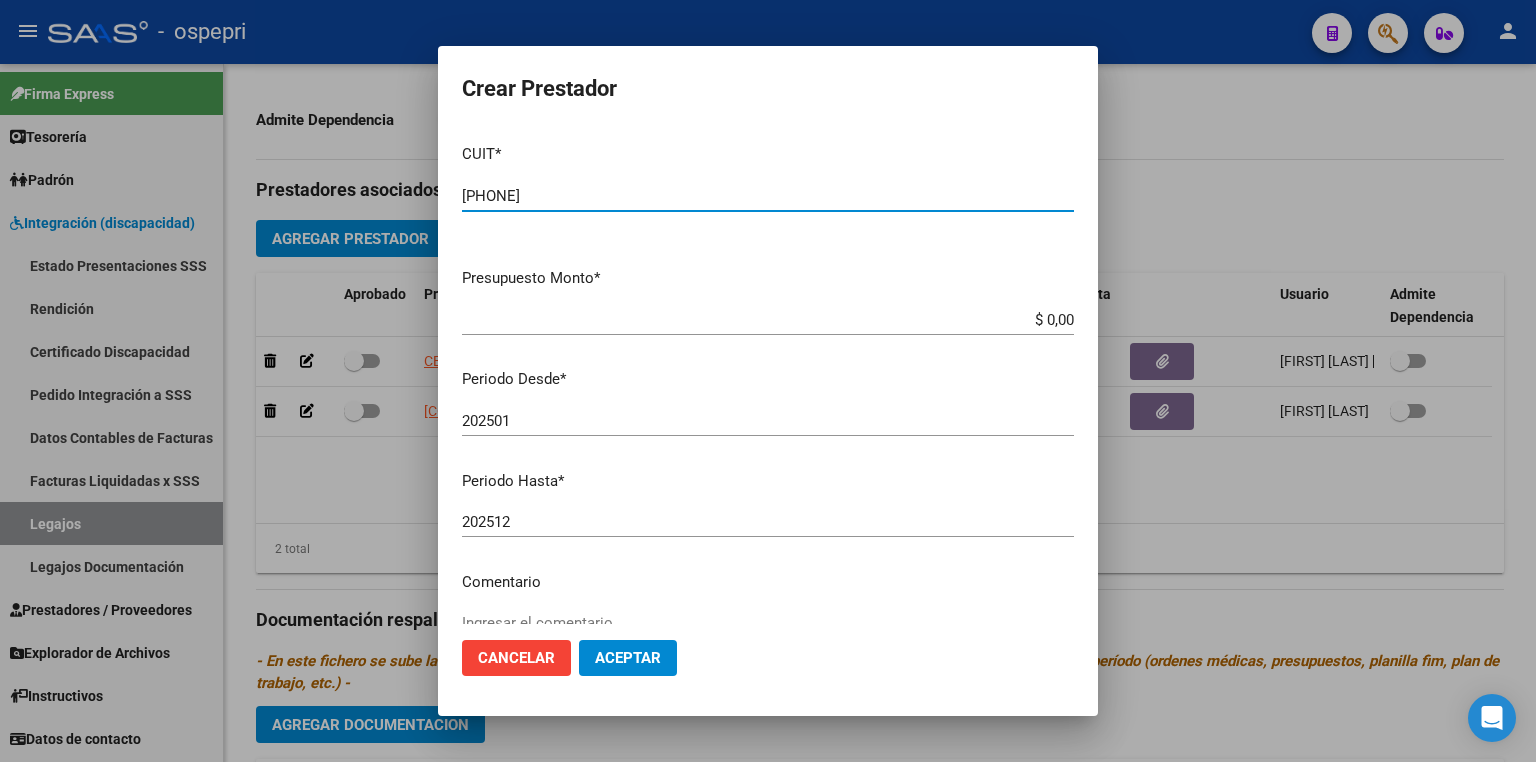 type on "27-28982226-2" 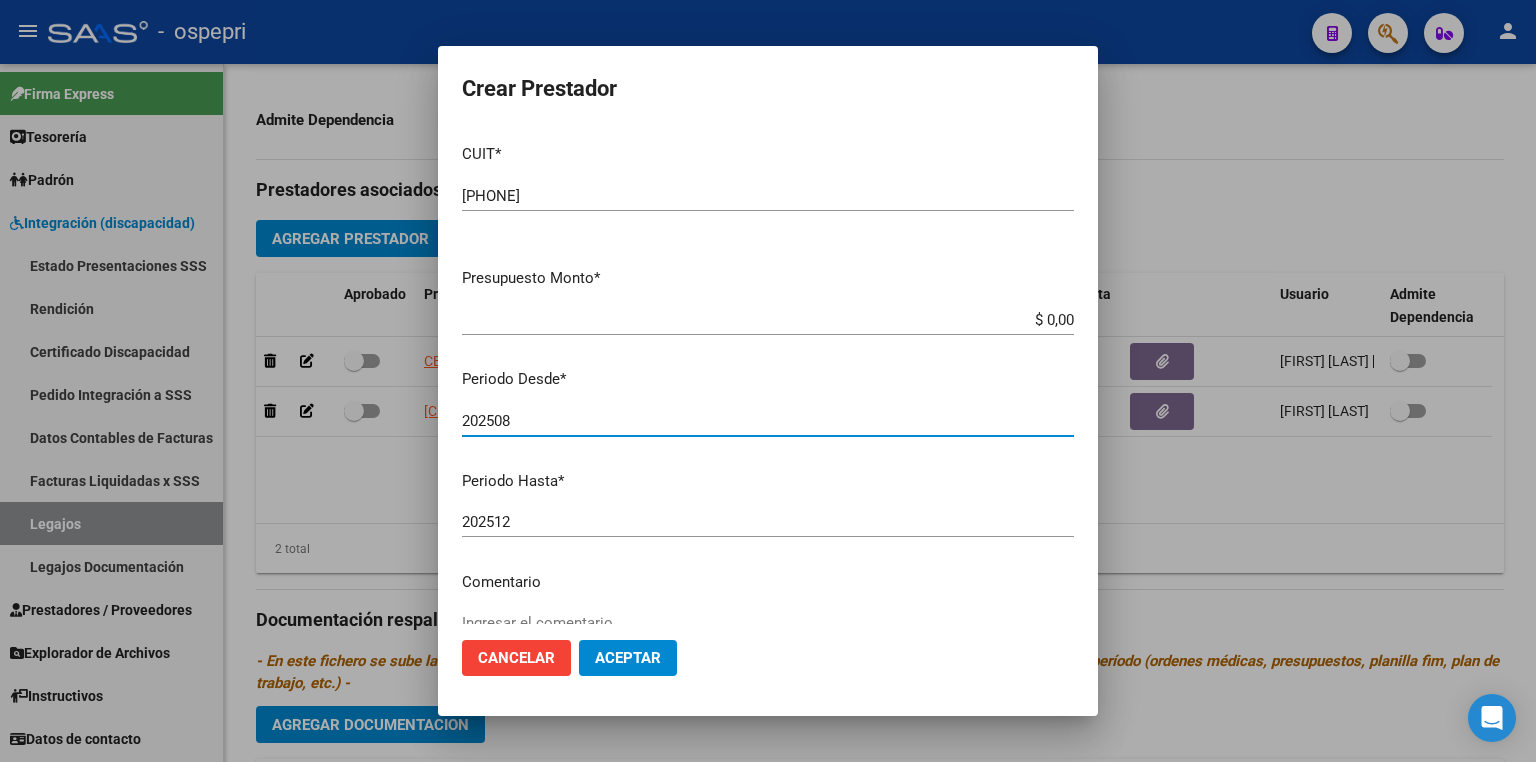 type on "202508" 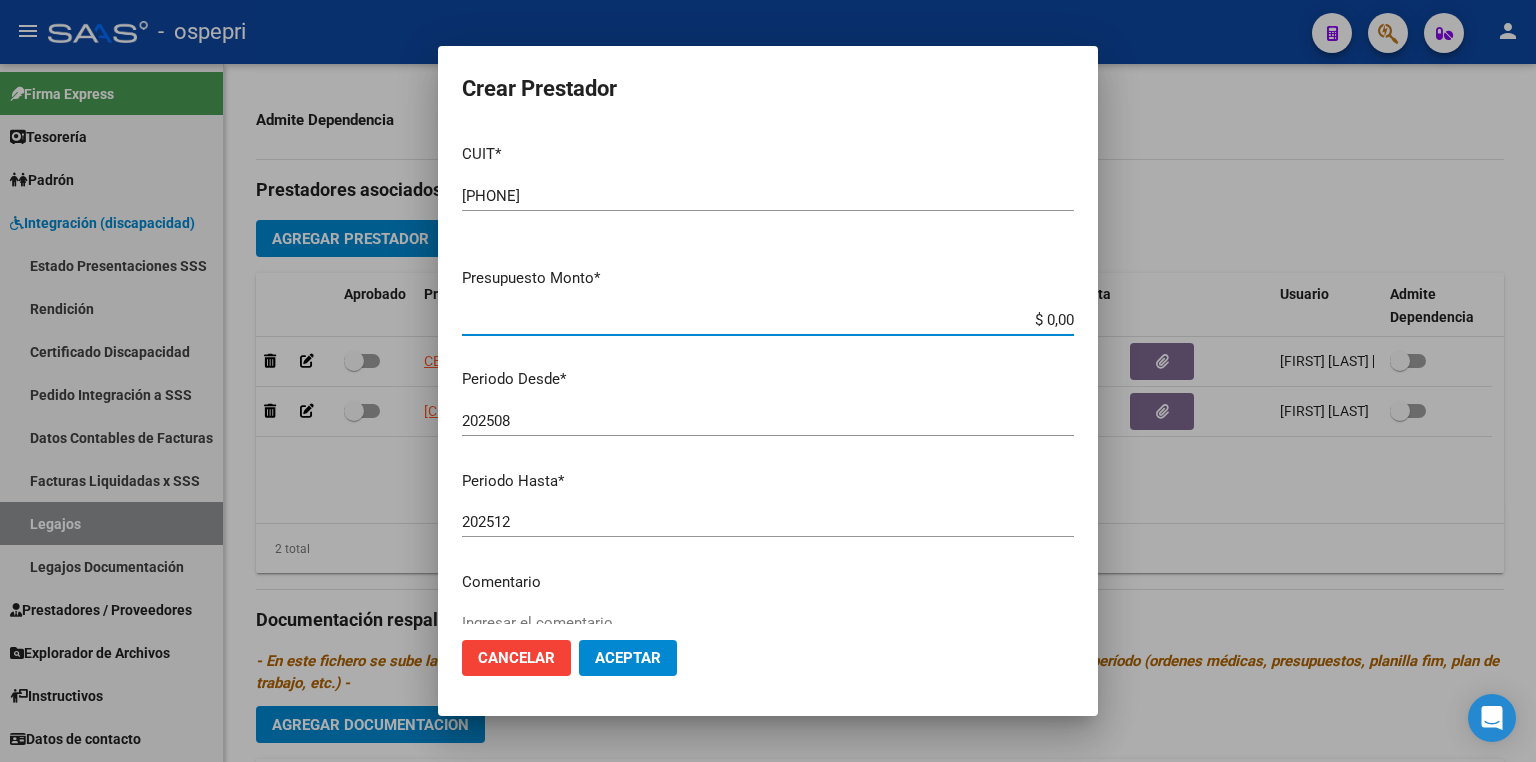 drag, startPoint x: 1013, startPoint y: 324, endPoint x: 1197, endPoint y: 324, distance: 184 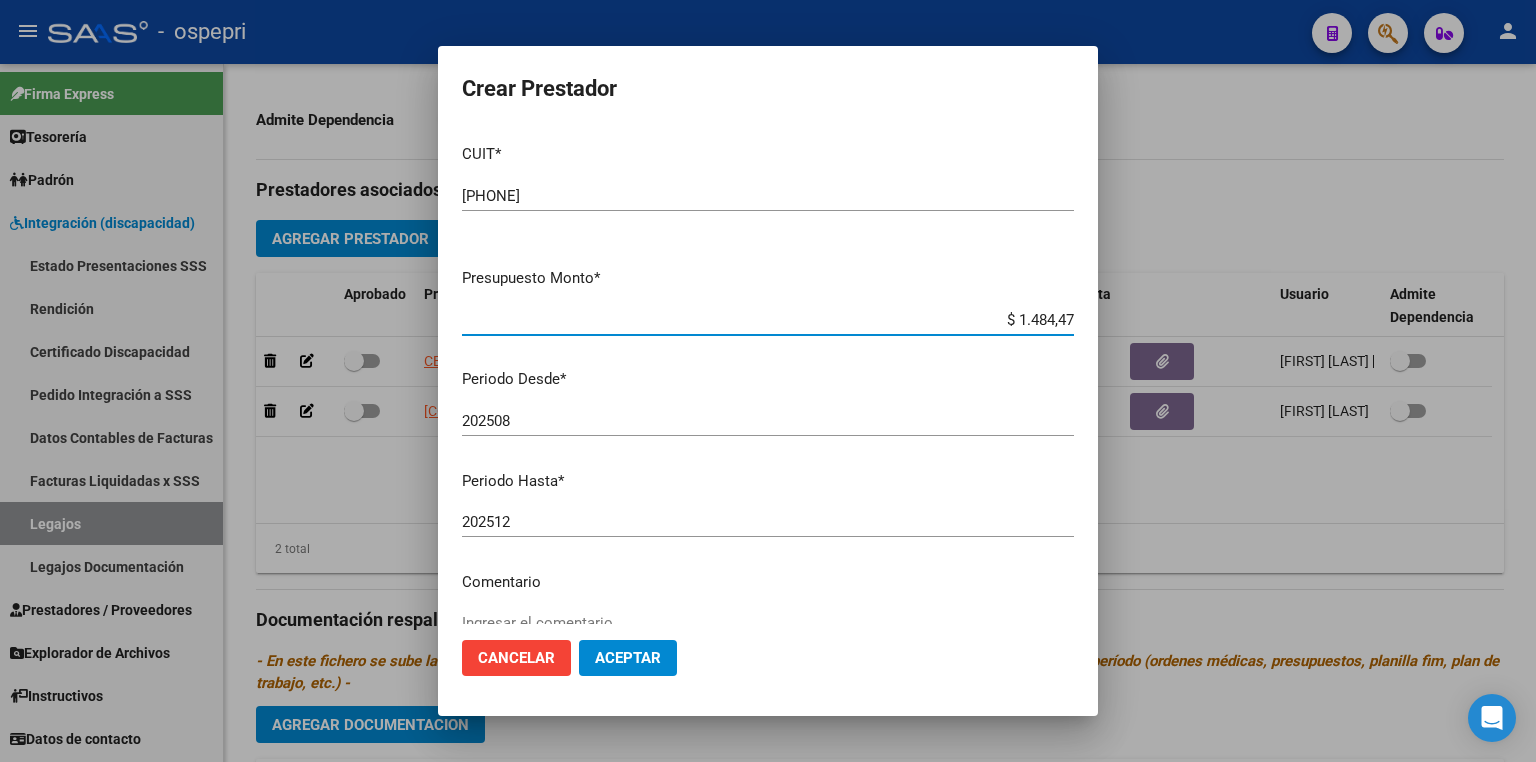 type on "$ 14.844,73" 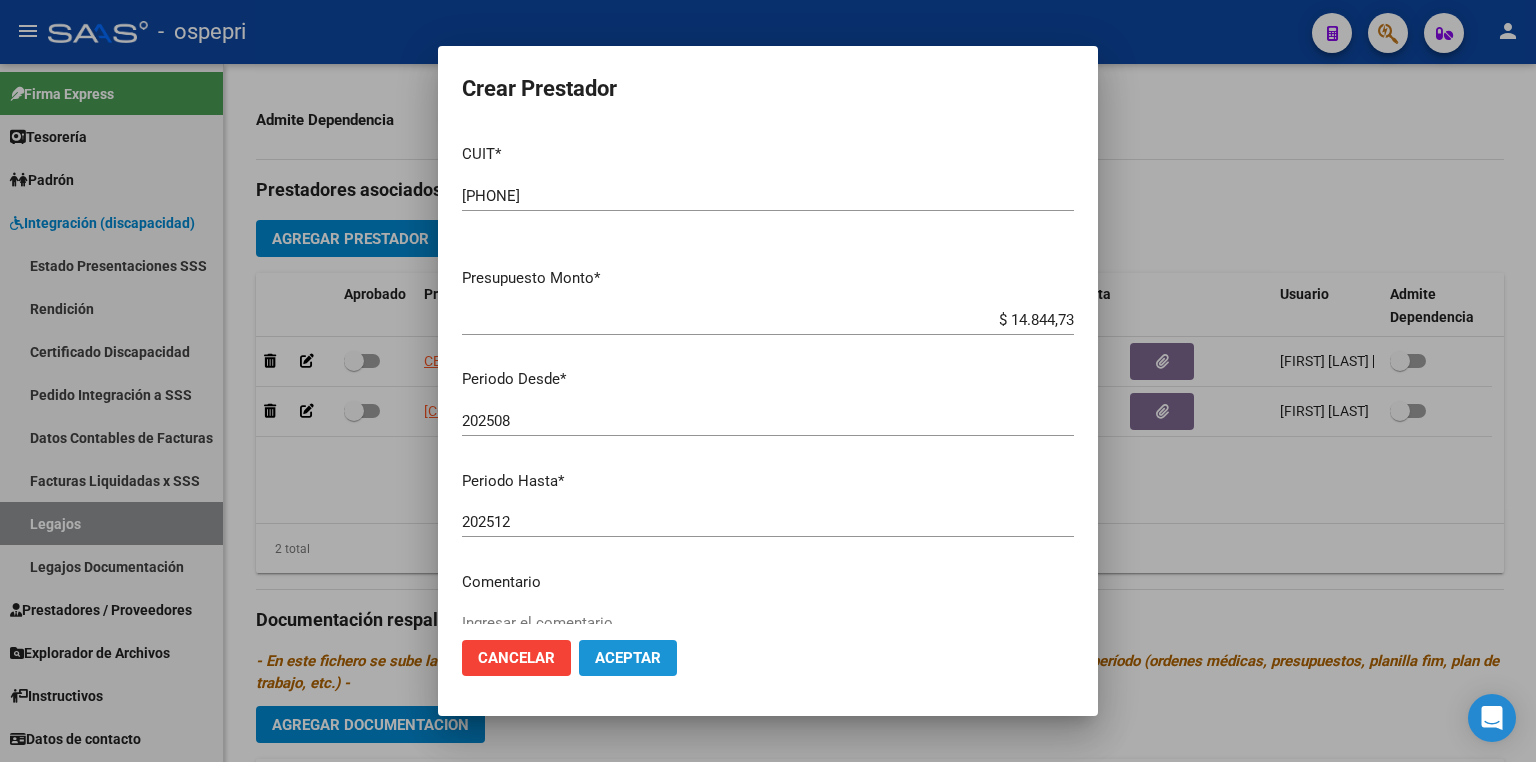 click on "Aceptar" 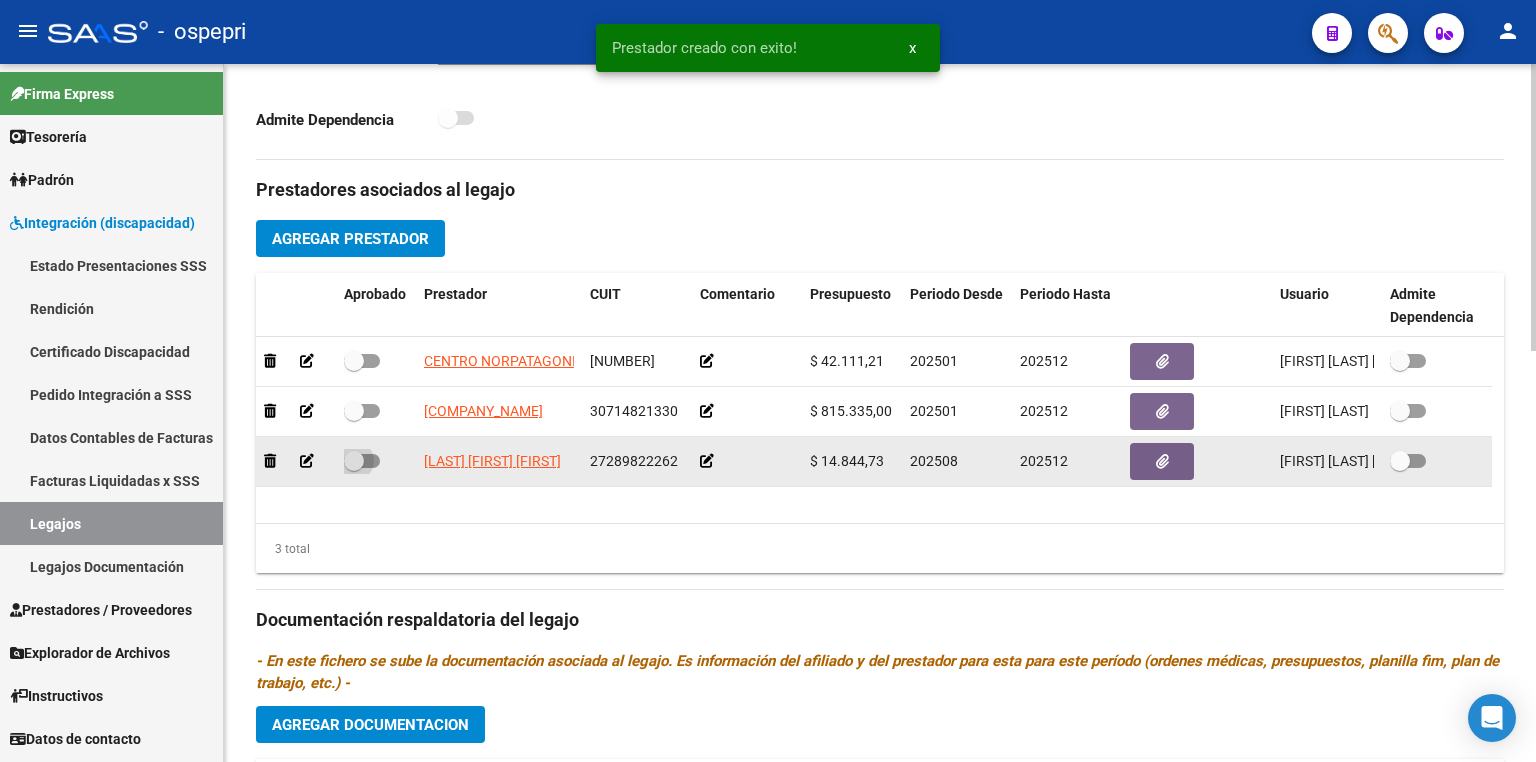 click at bounding box center (362, 461) 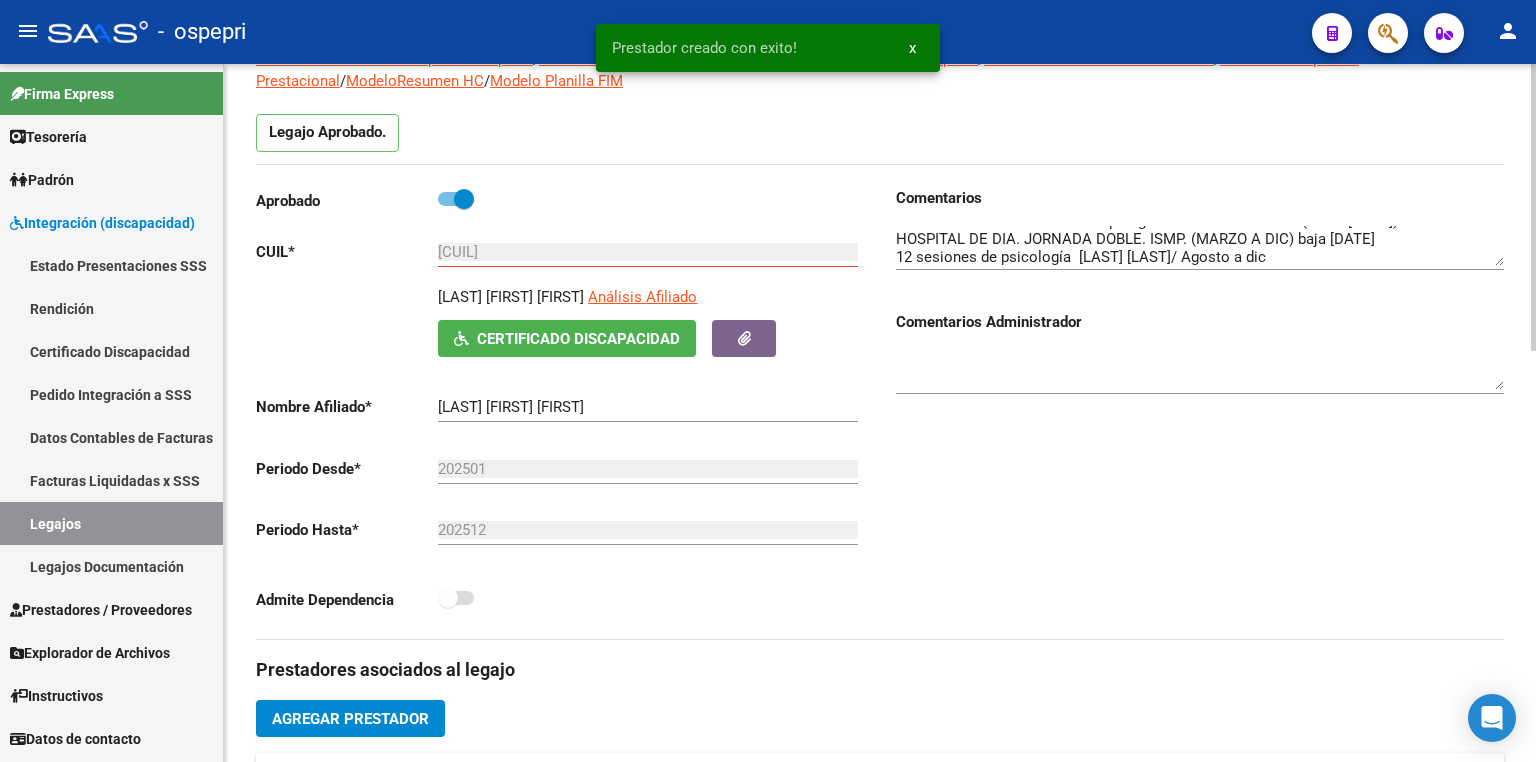 scroll, scrollTop: 0, scrollLeft: 0, axis: both 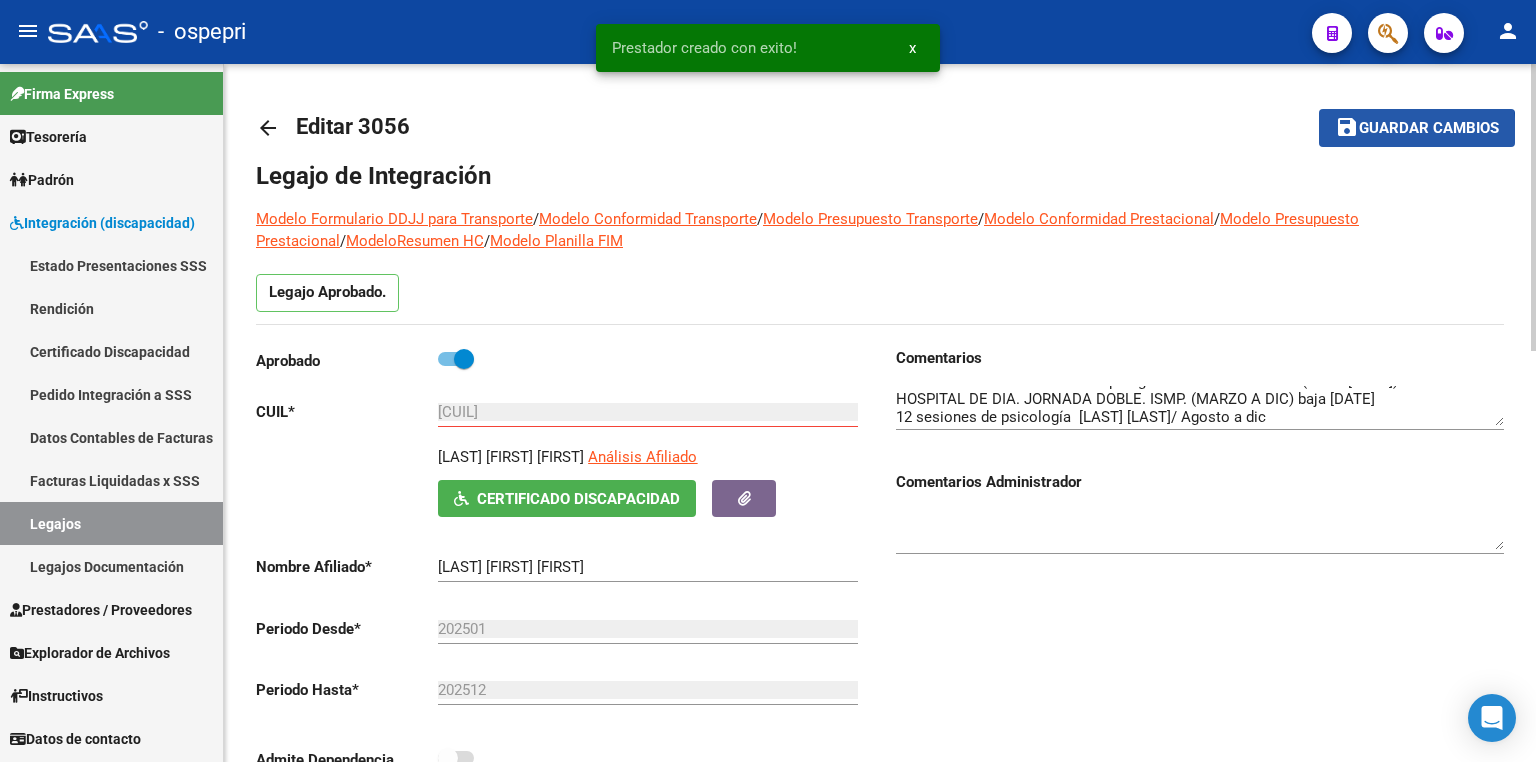 click on "Guardar cambios" 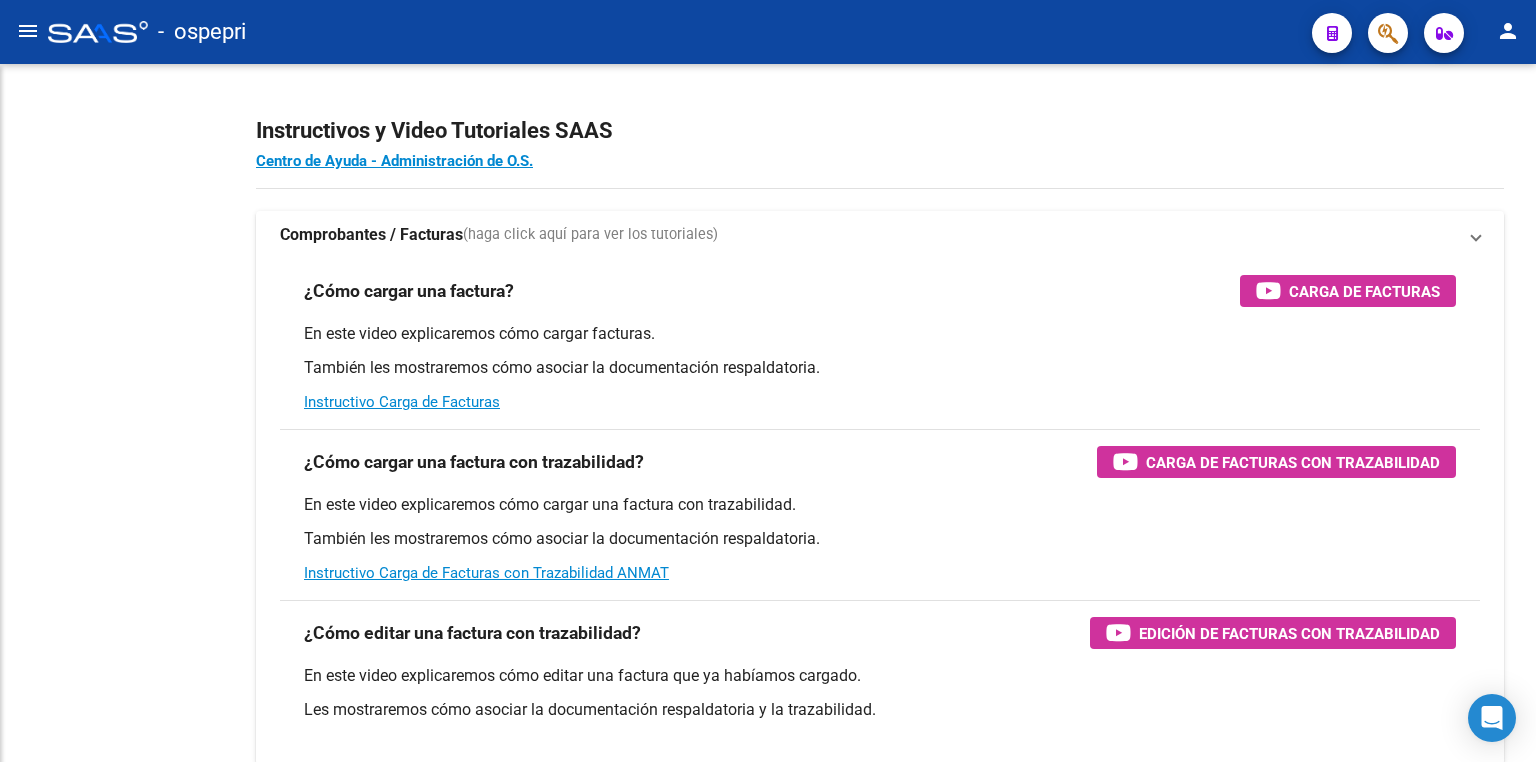 scroll, scrollTop: 0, scrollLeft: 0, axis: both 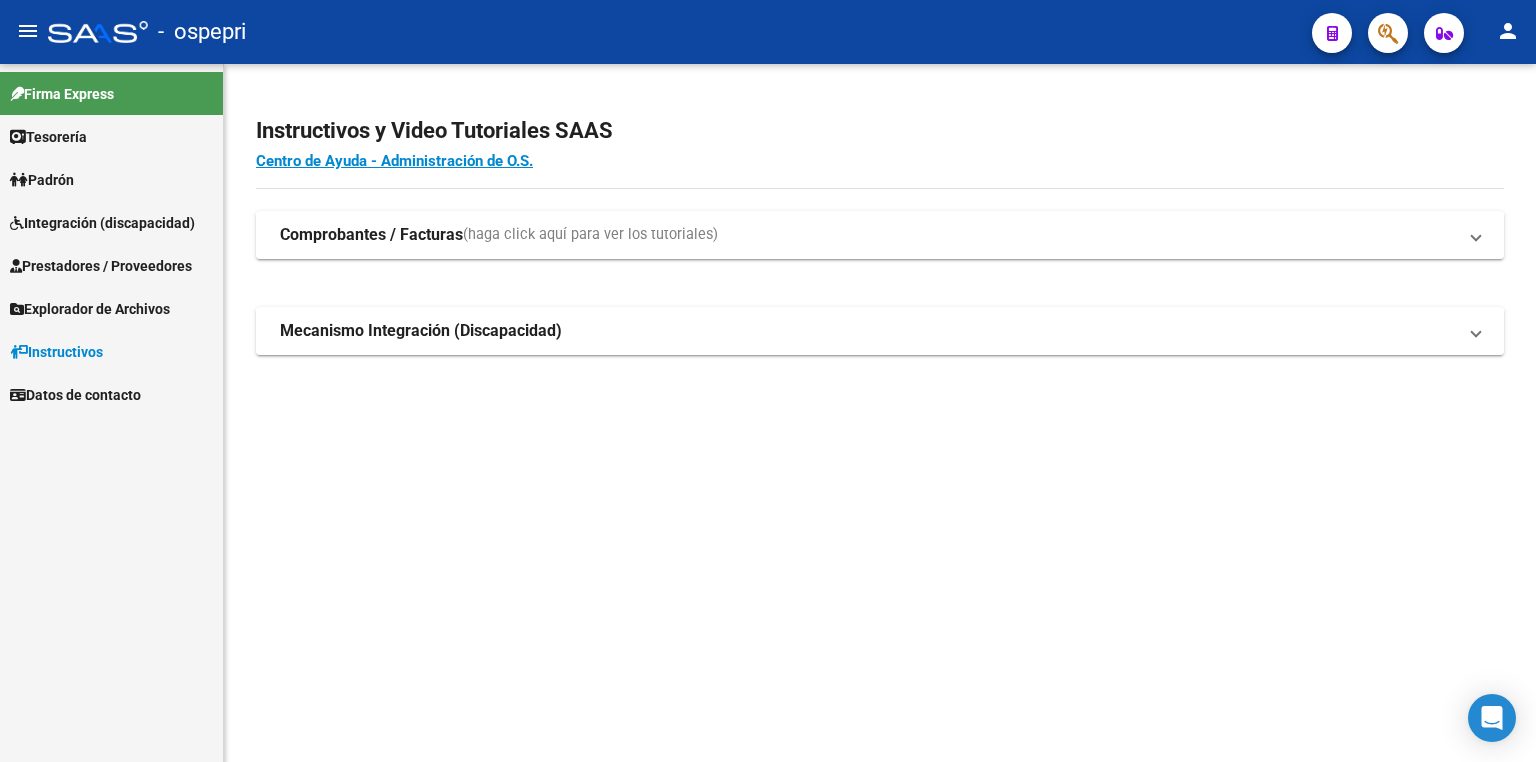 click on "Integración (discapacidad)" at bounding box center [102, 223] 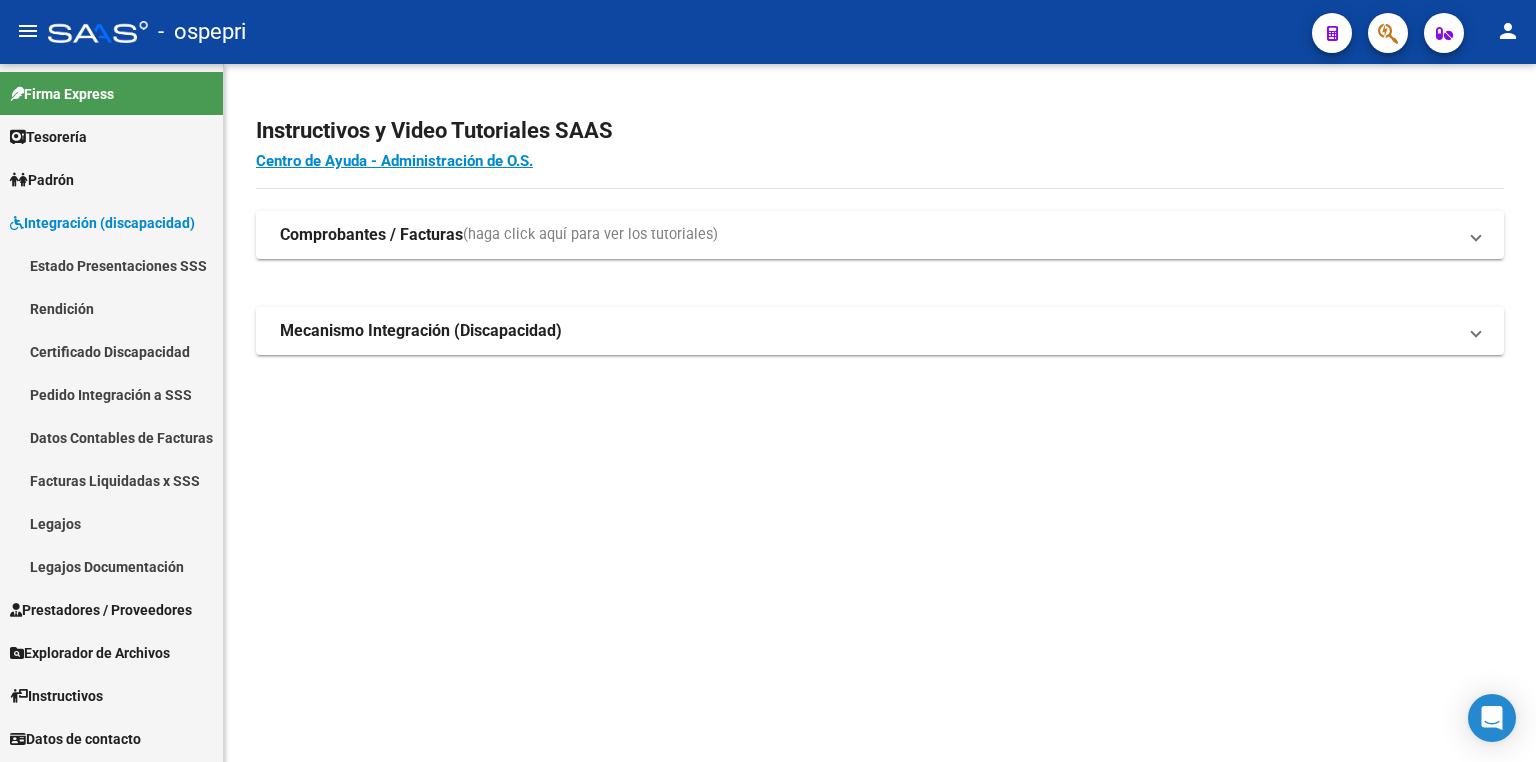 click on "Legajos" at bounding box center (111, 523) 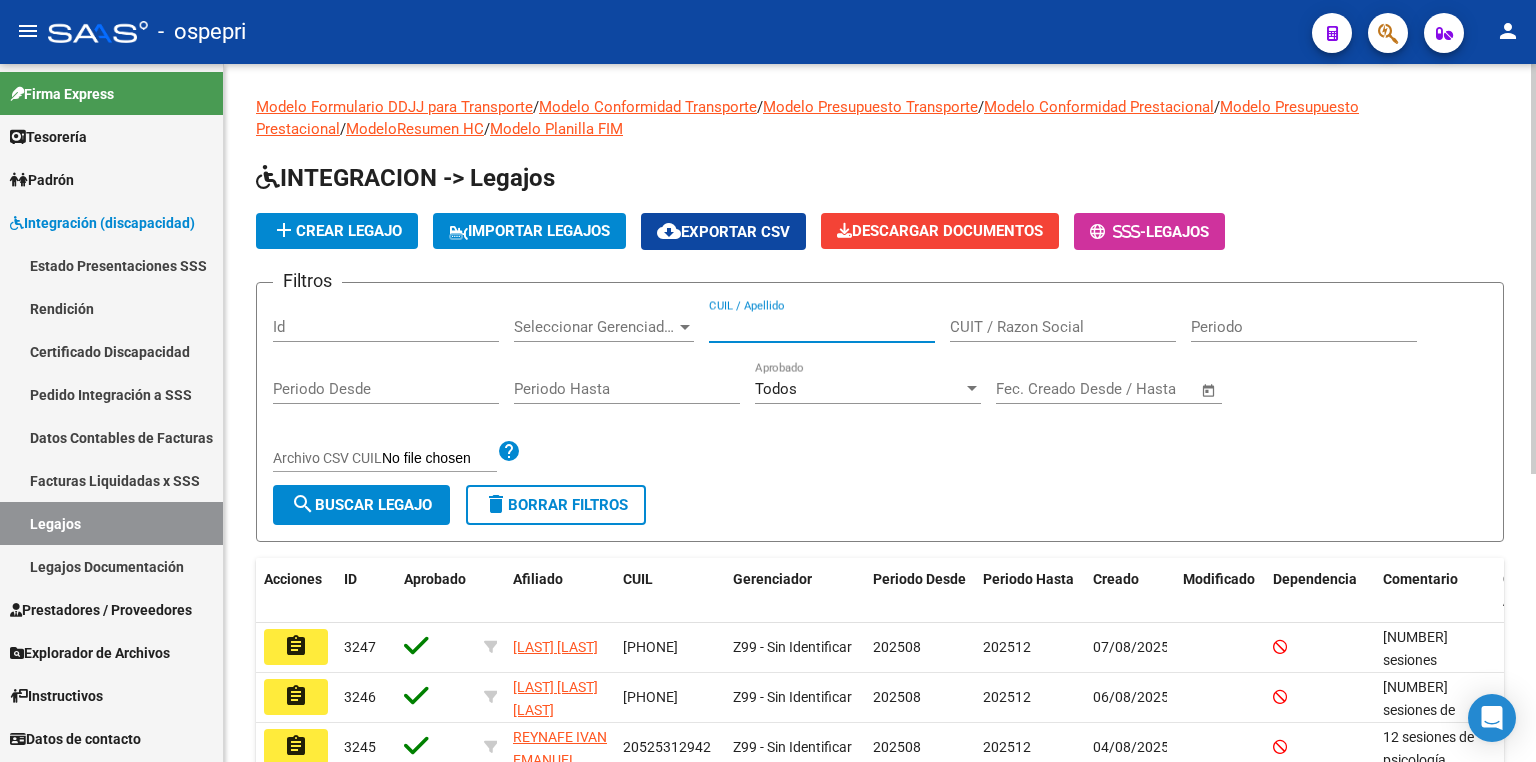 click on "CUIL / Apellido" at bounding box center [822, 327] 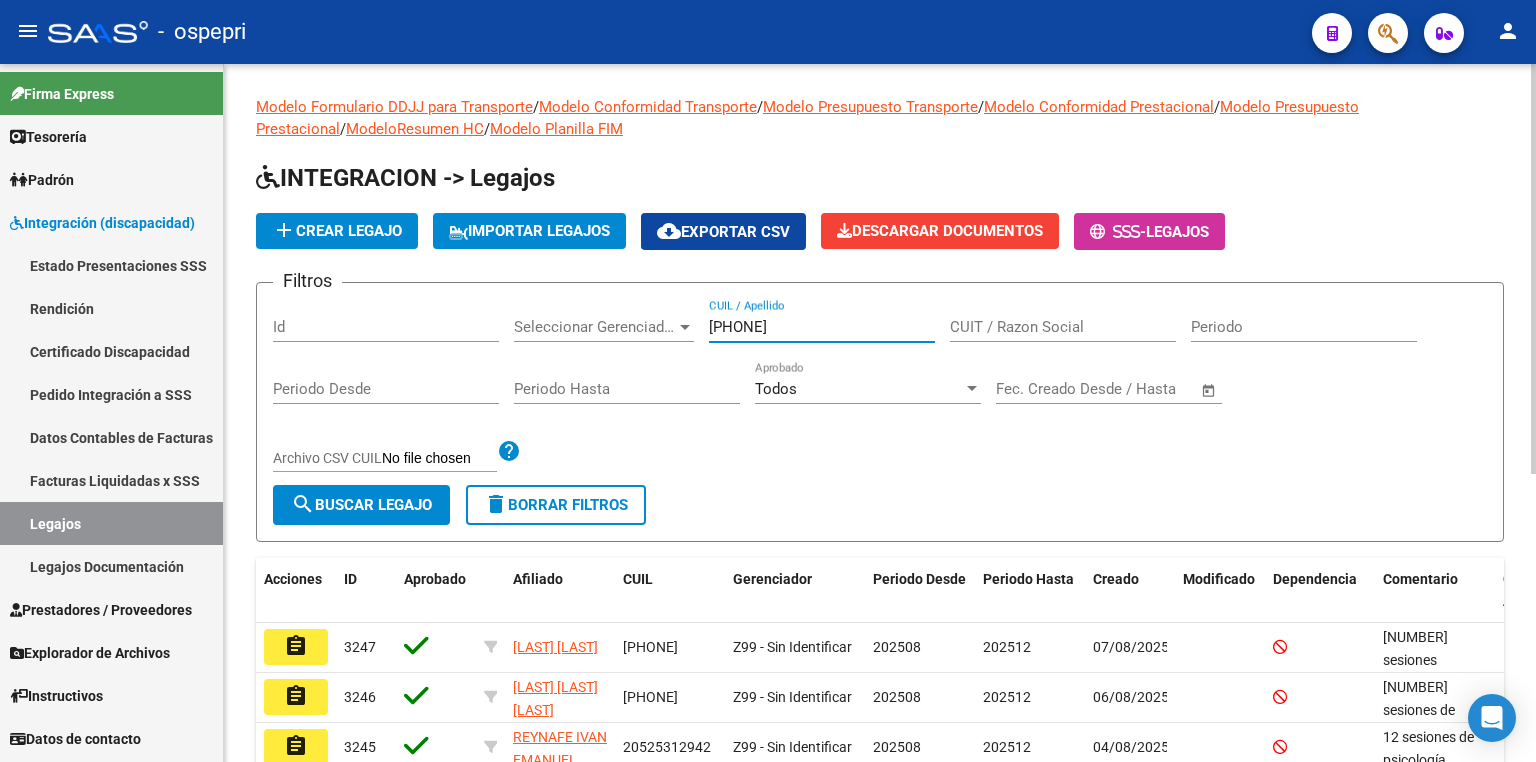 type on "[PHONE]" 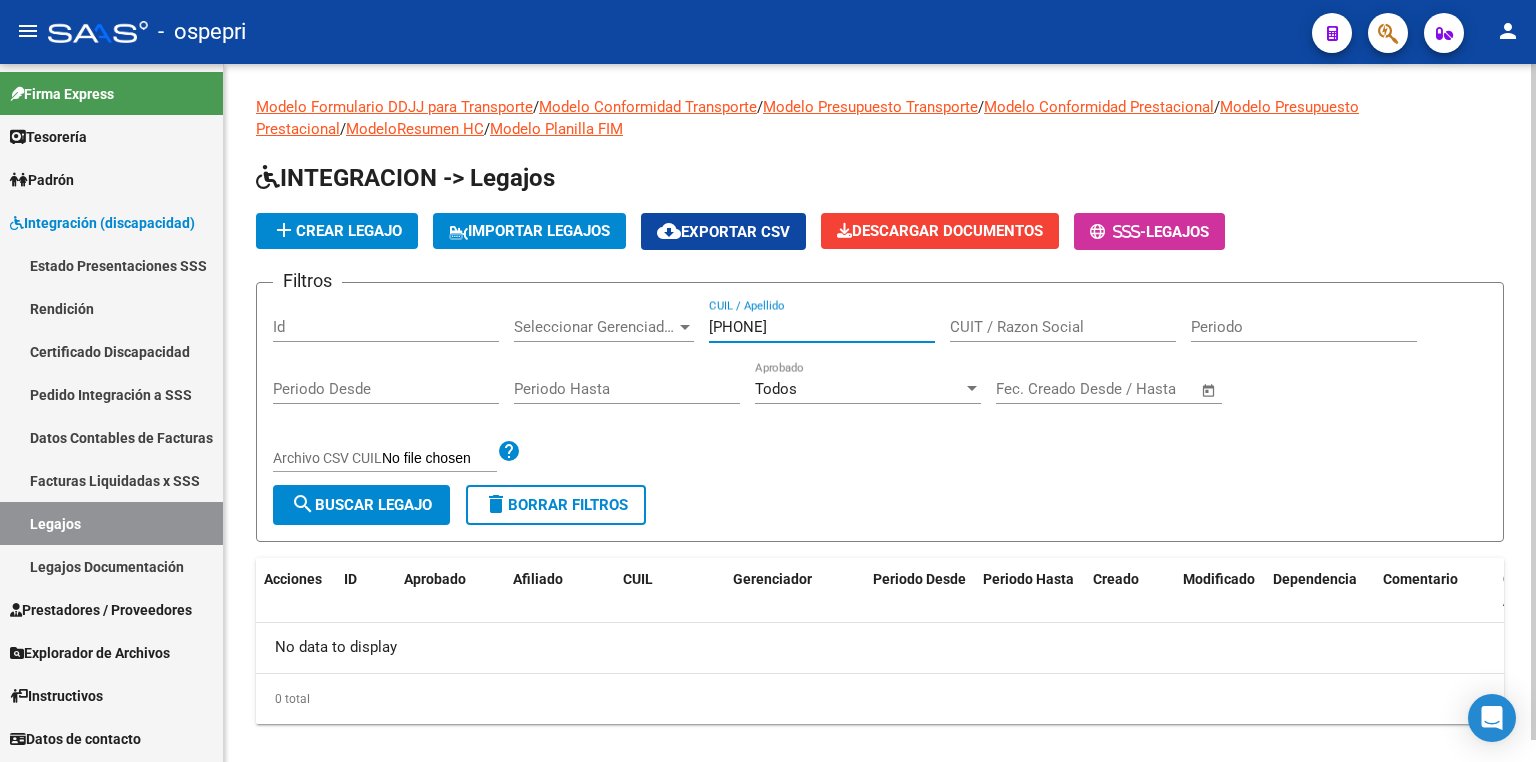 click on "[PHONE]" at bounding box center (822, 327) 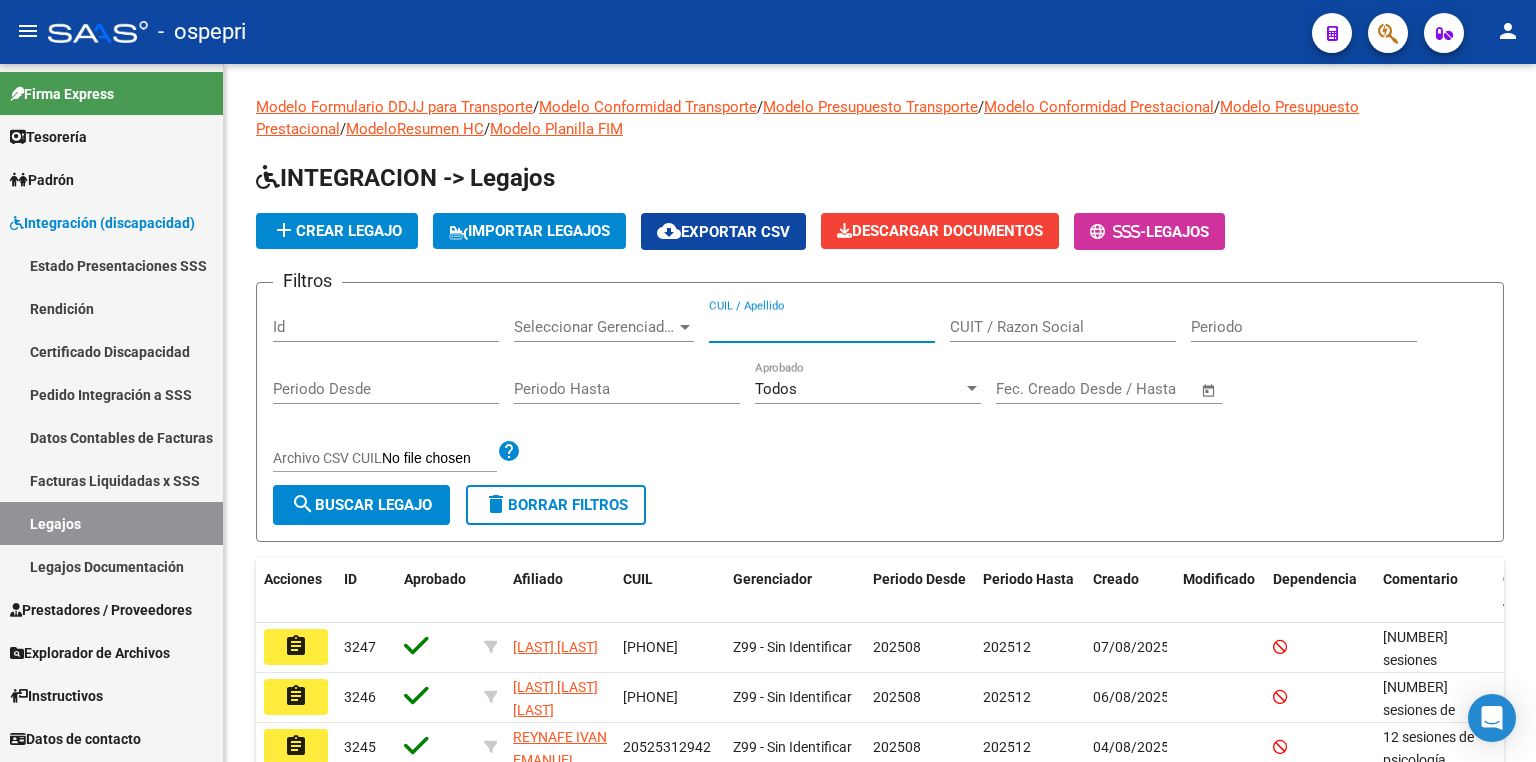 click on "Legajos" at bounding box center (111, 523) 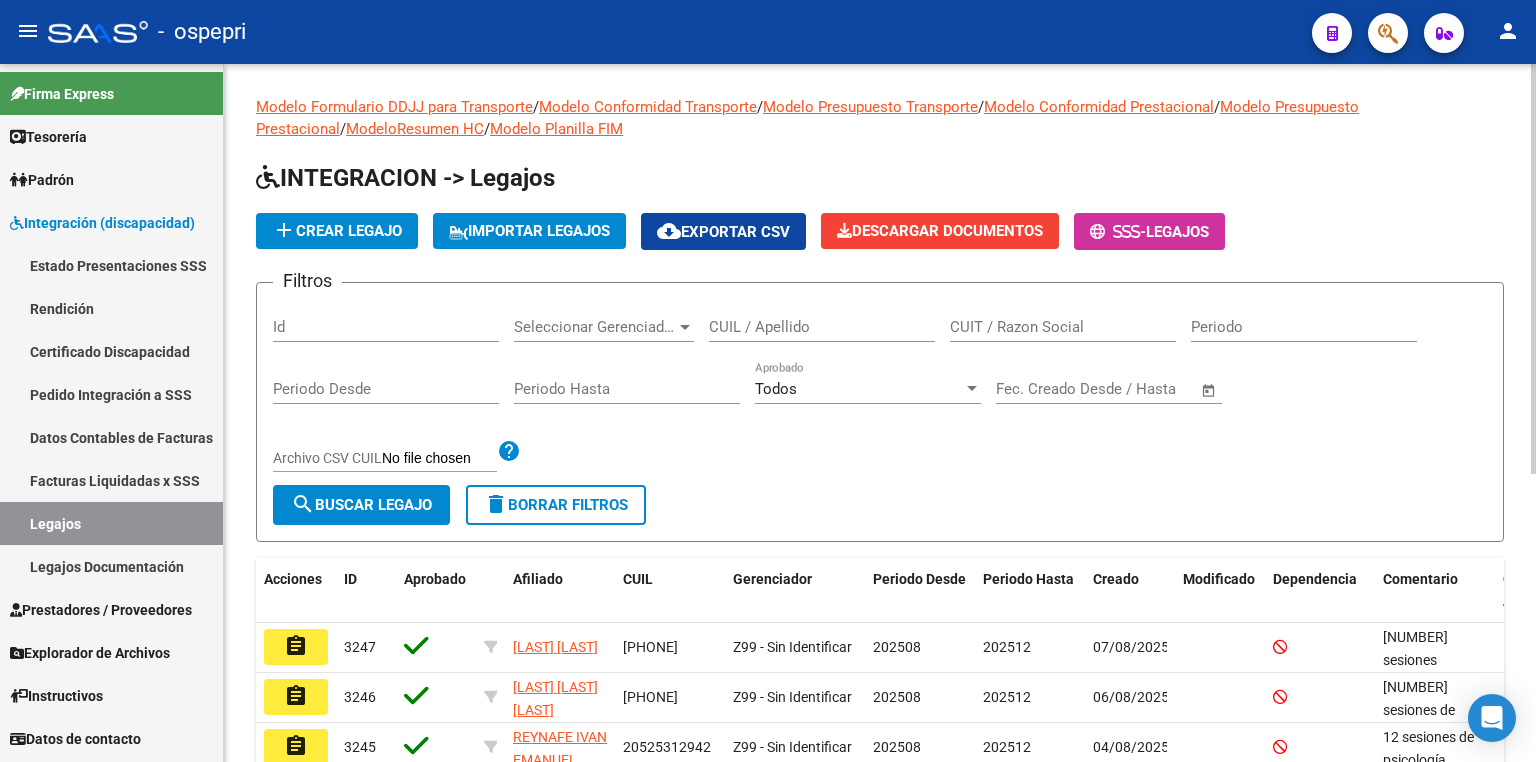 click on "CUIL / Apellido" at bounding box center [822, 327] 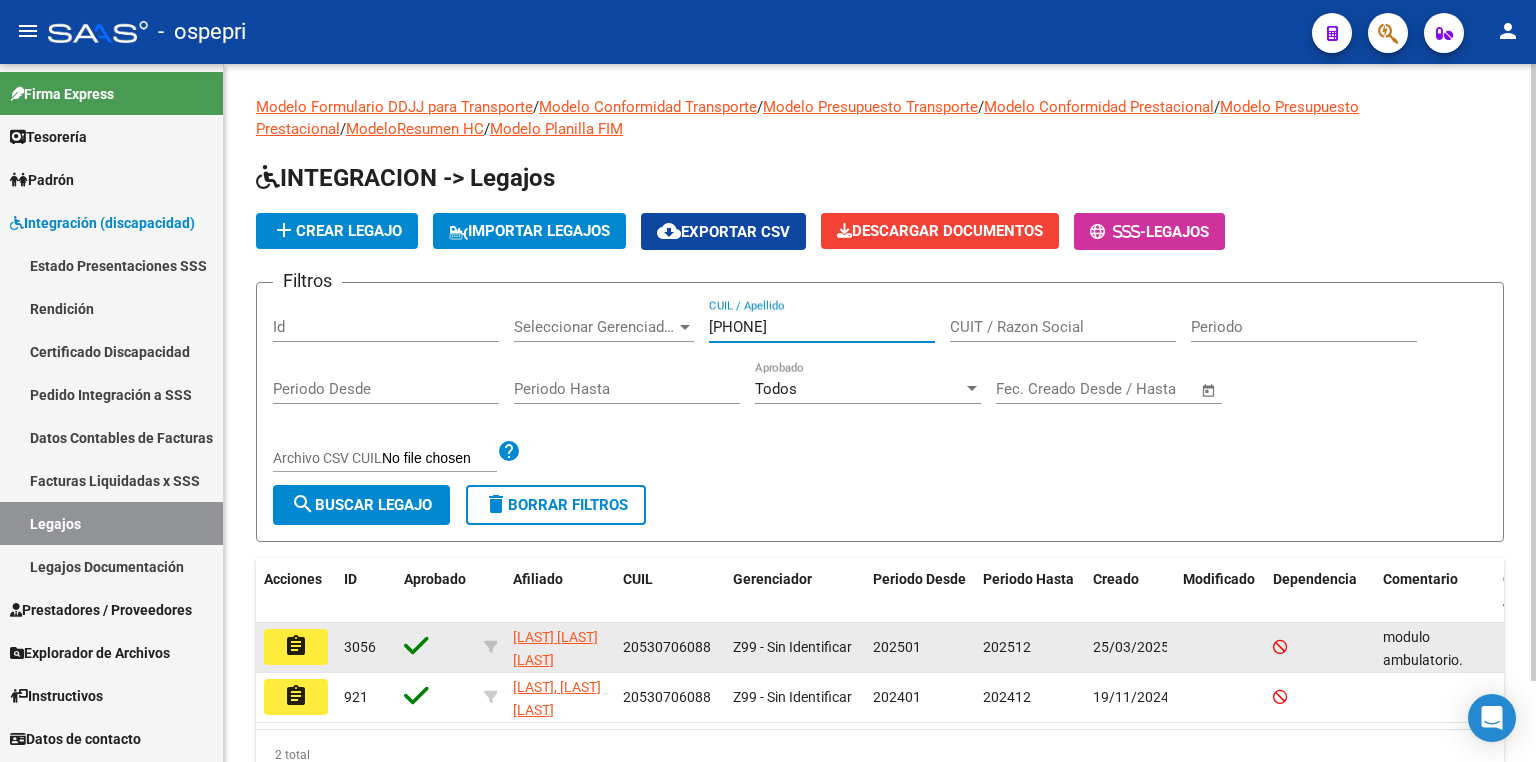 type on "[PHONE]" 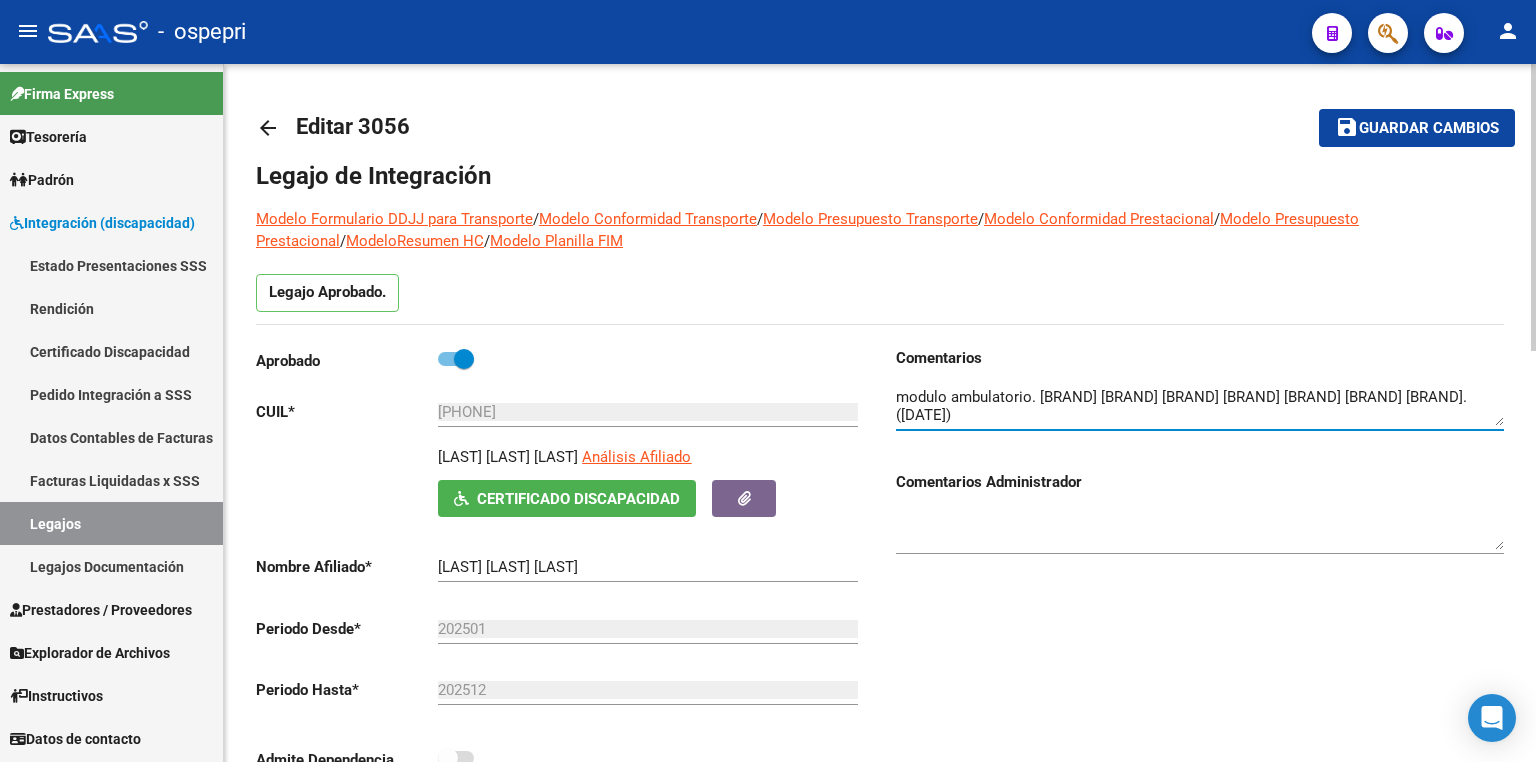 scroll, scrollTop: 17, scrollLeft: 0, axis: vertical 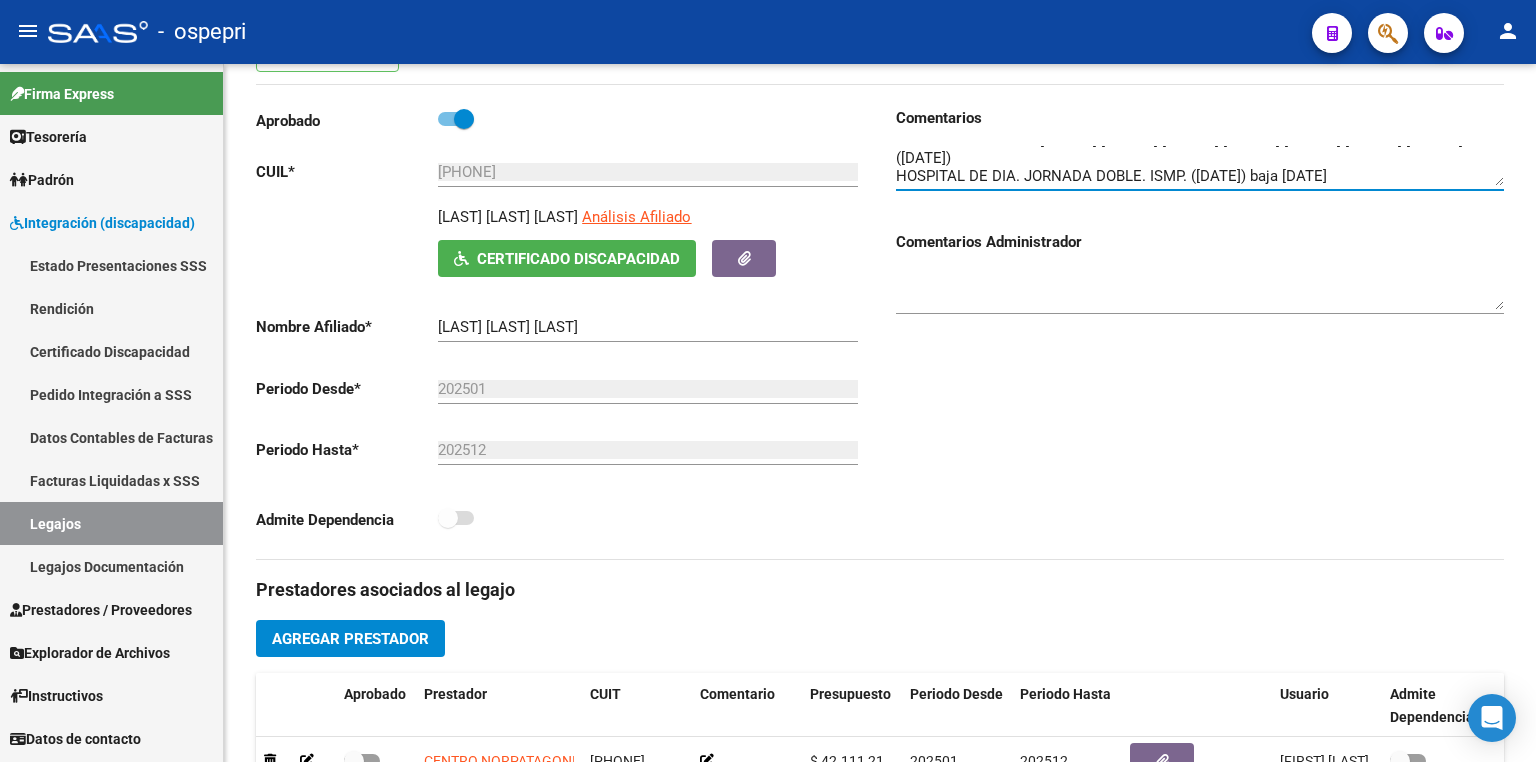 click on "Legajos" at bounding box center (111, 523) 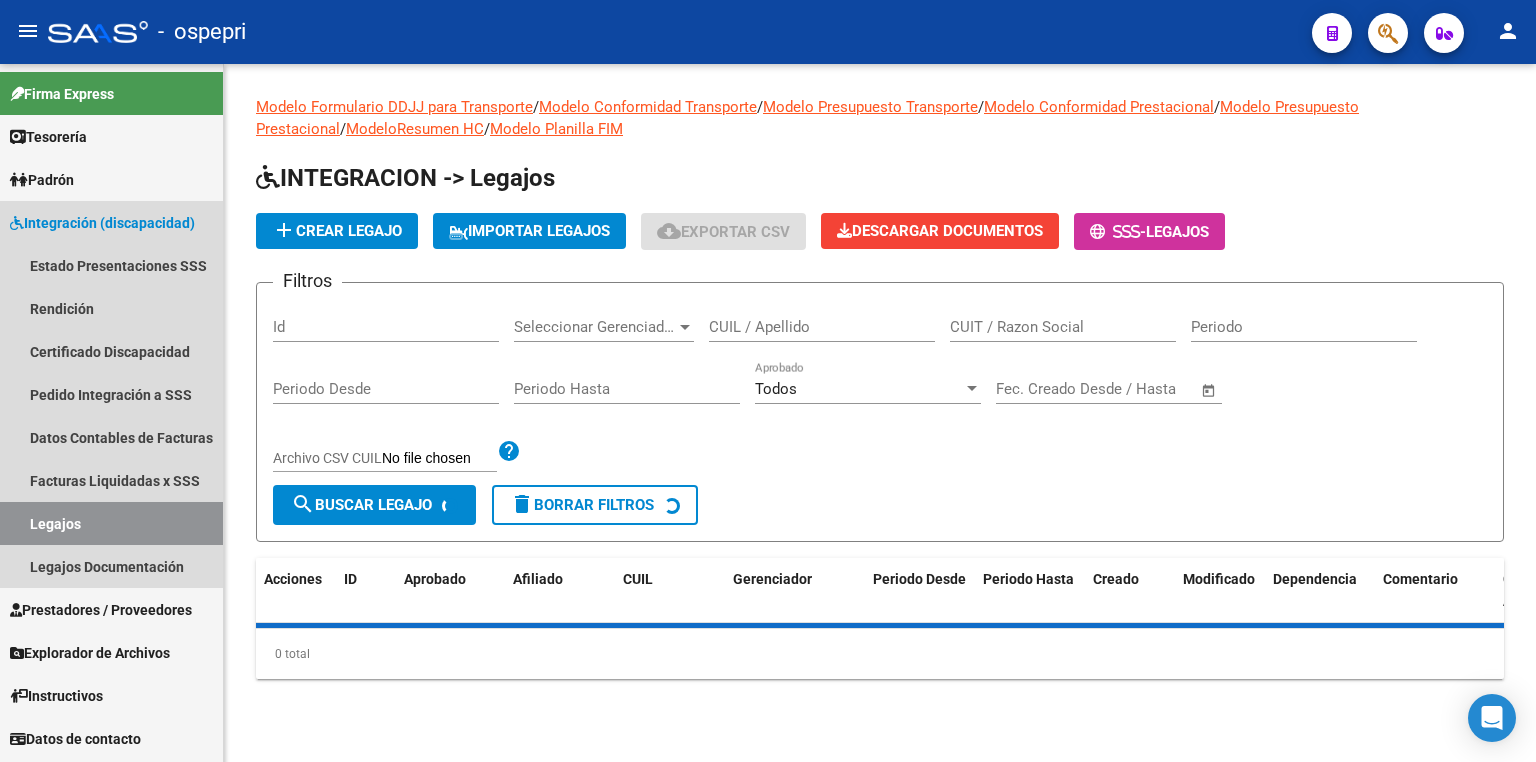scroll, scrollTop: 0, scrollLeft: 0, axis: both 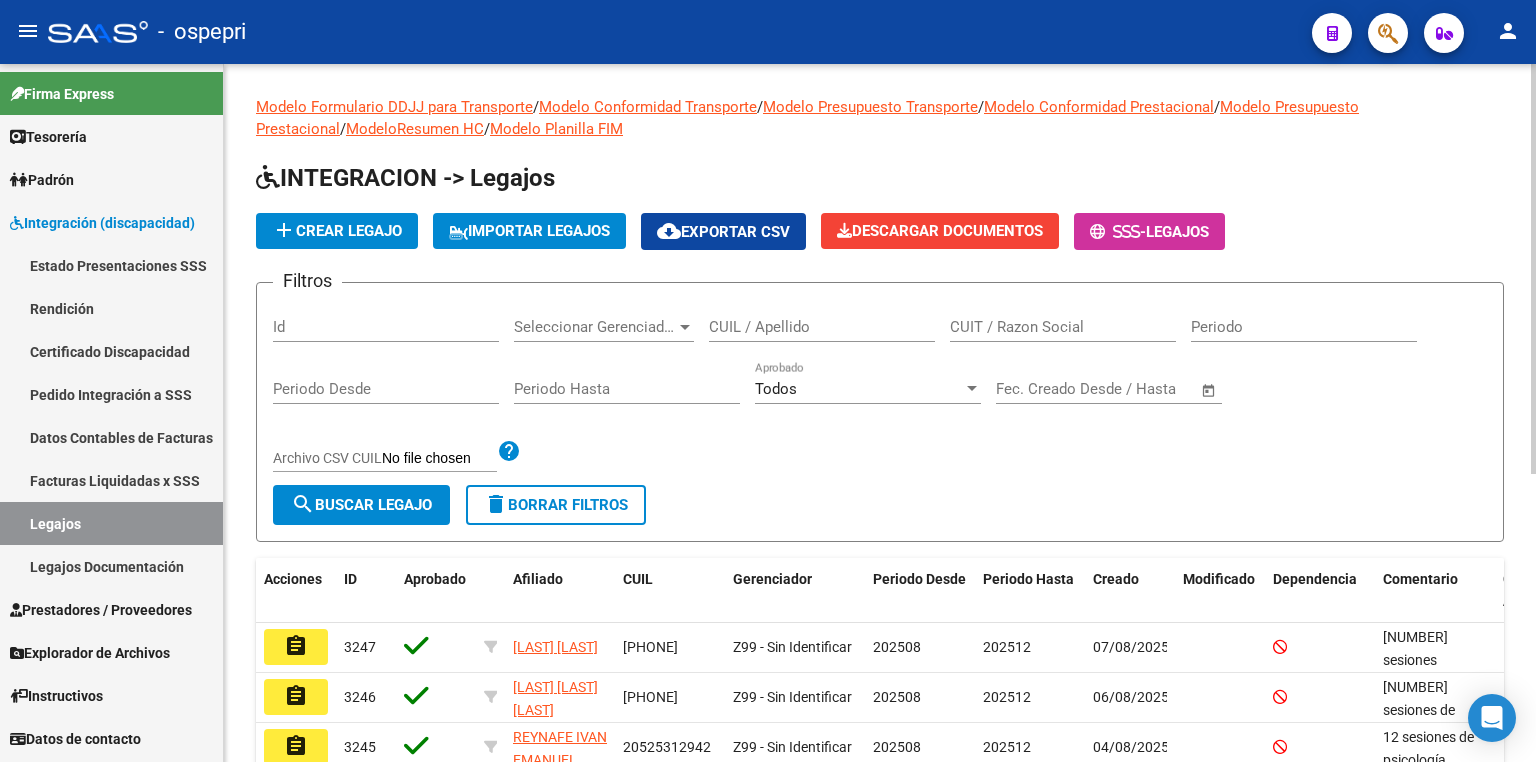 click on "CUIL / Apellido" at bounding box center (822, 327) 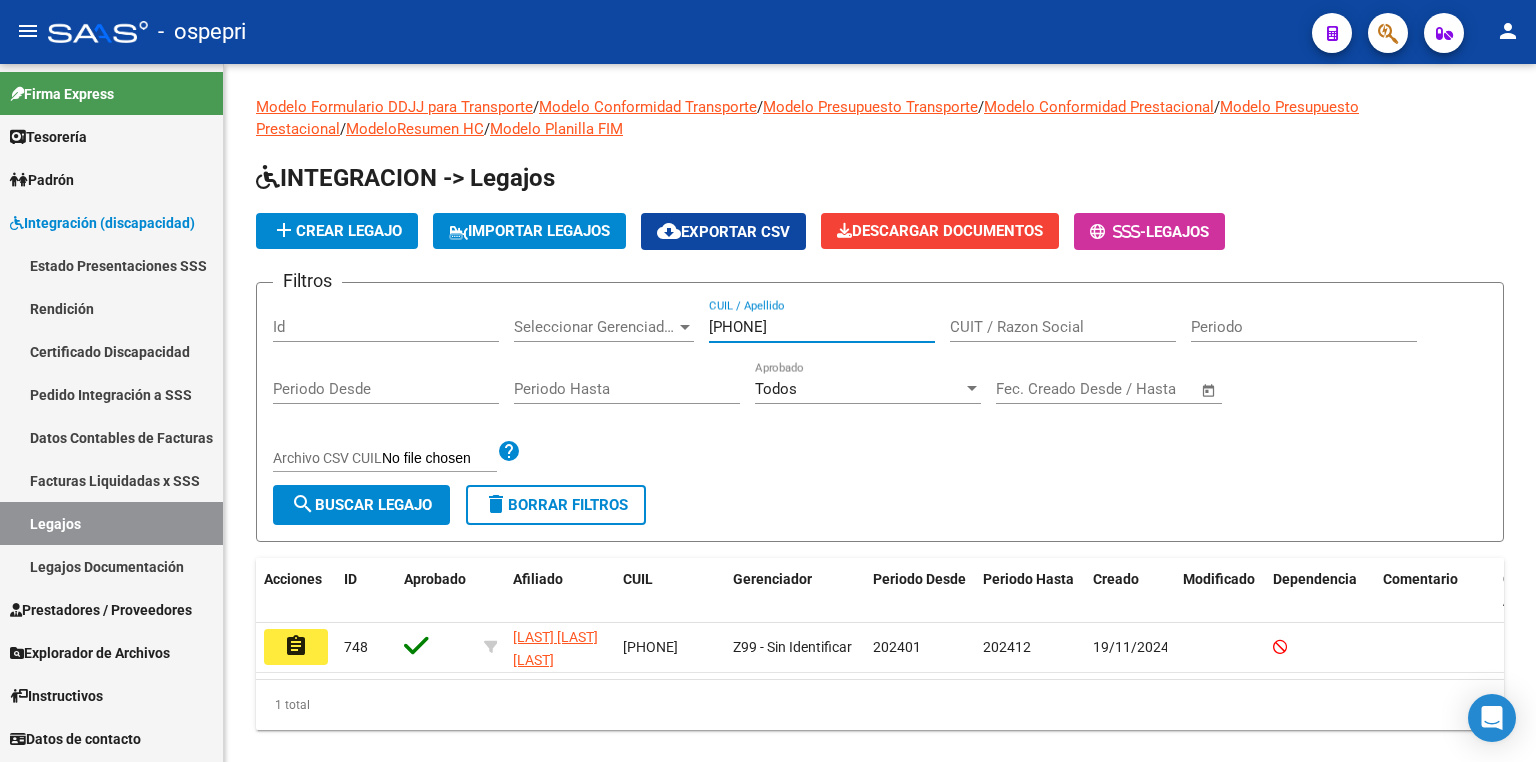 type on "[PHONE]" 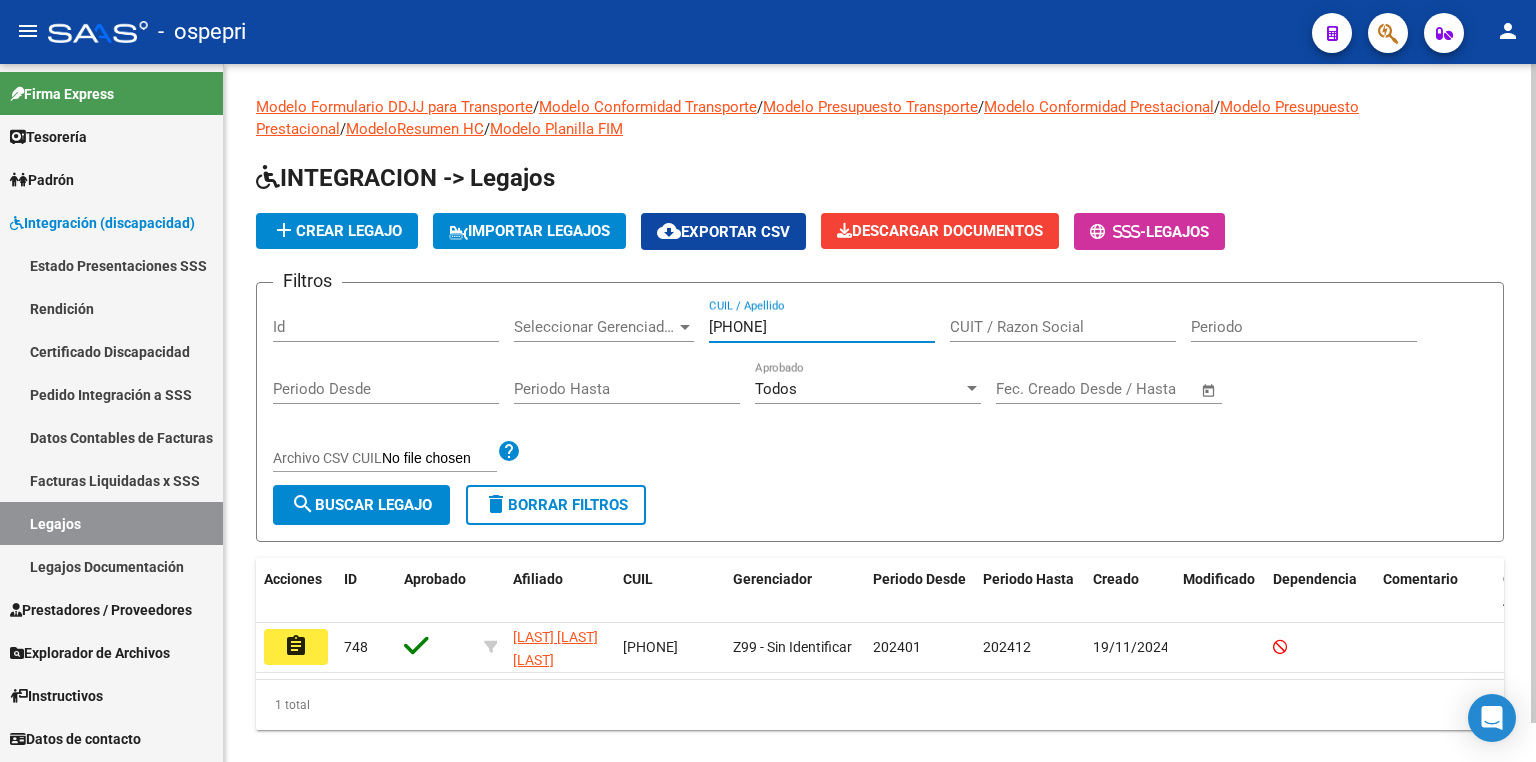drag, startPoint x: 724, startPoint y: 328, endPoint x: 702, endPoint y: 324, distance: 22.36068 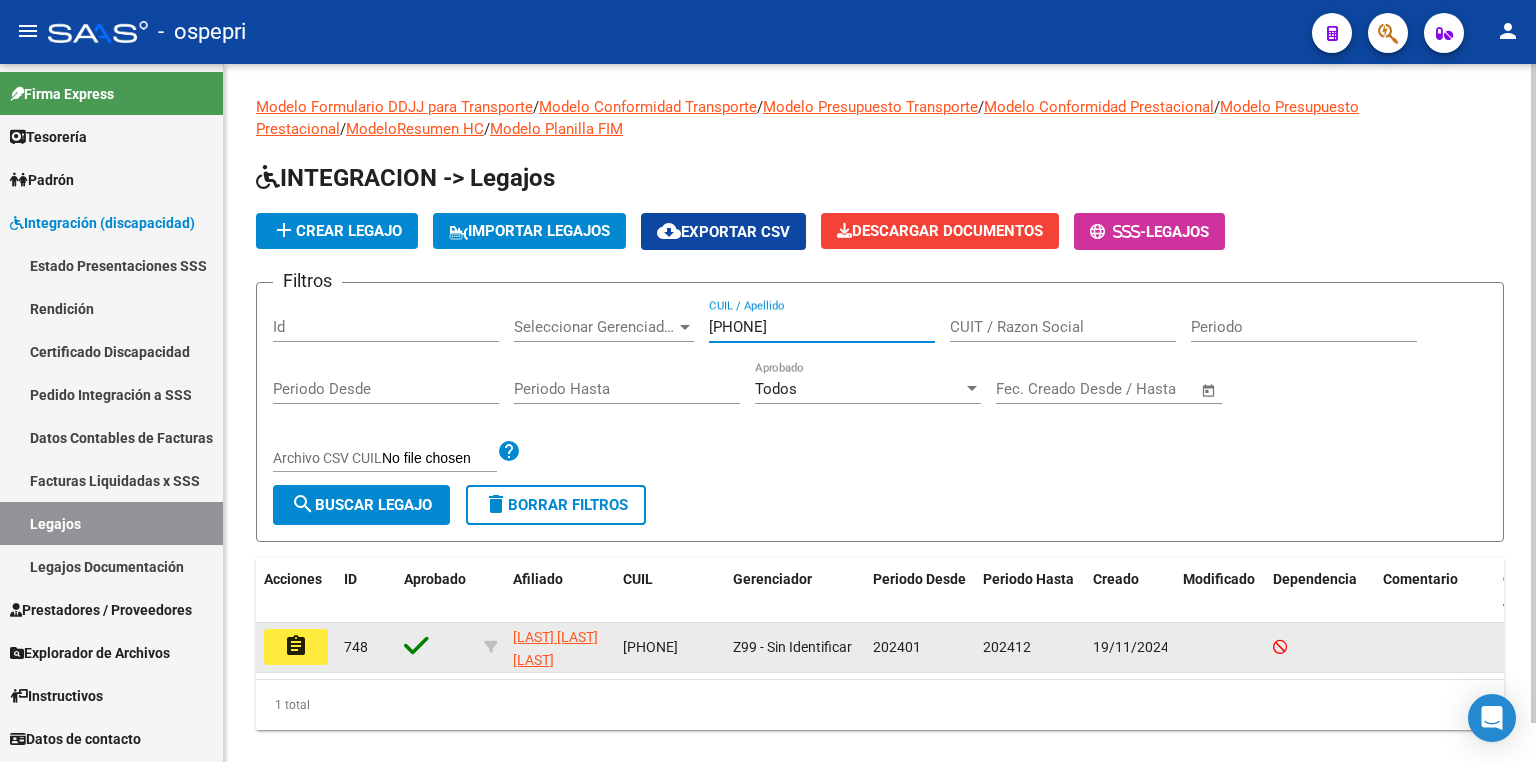 click on "assignment" 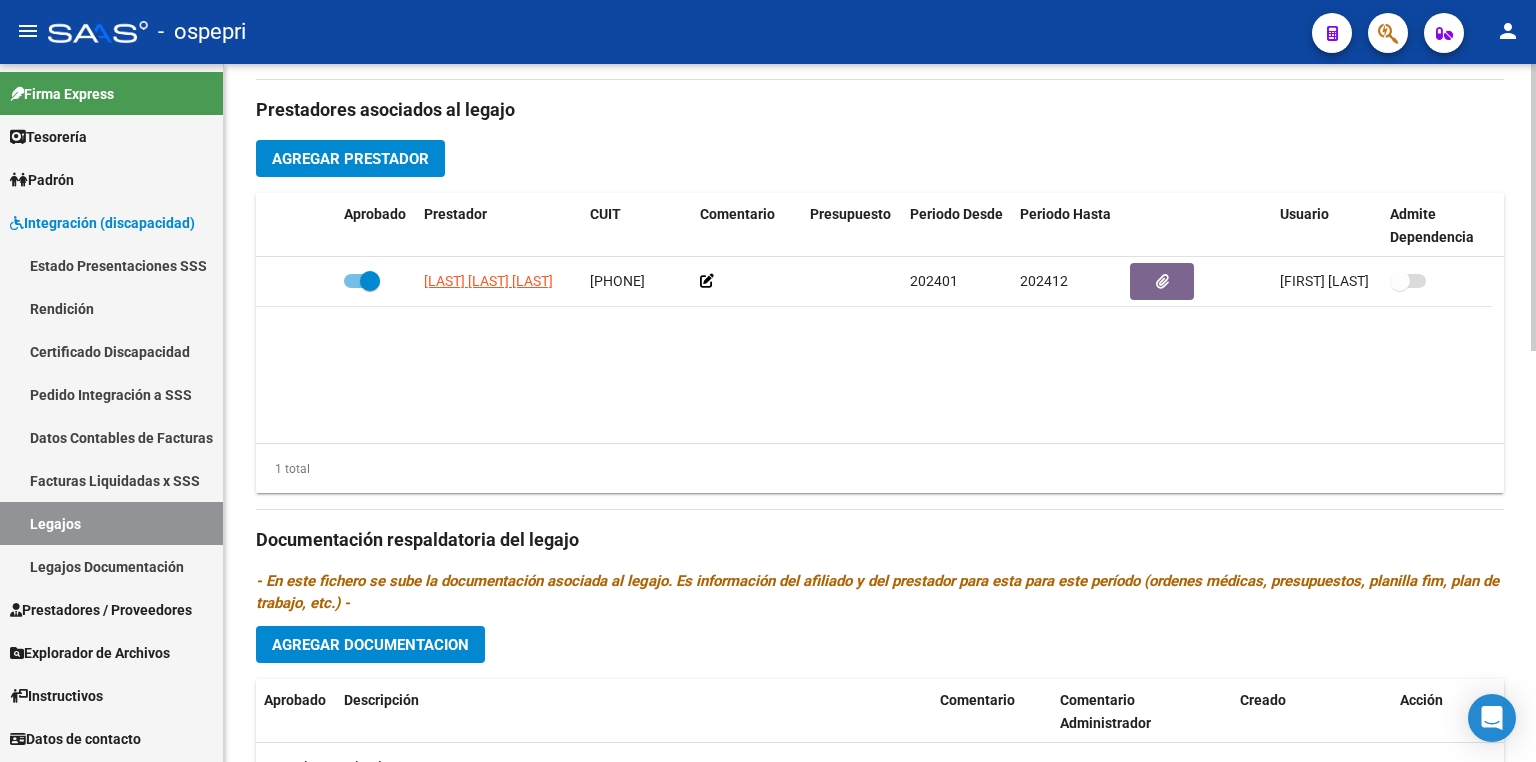 type on "[LAST] [LAST] [LAST]" 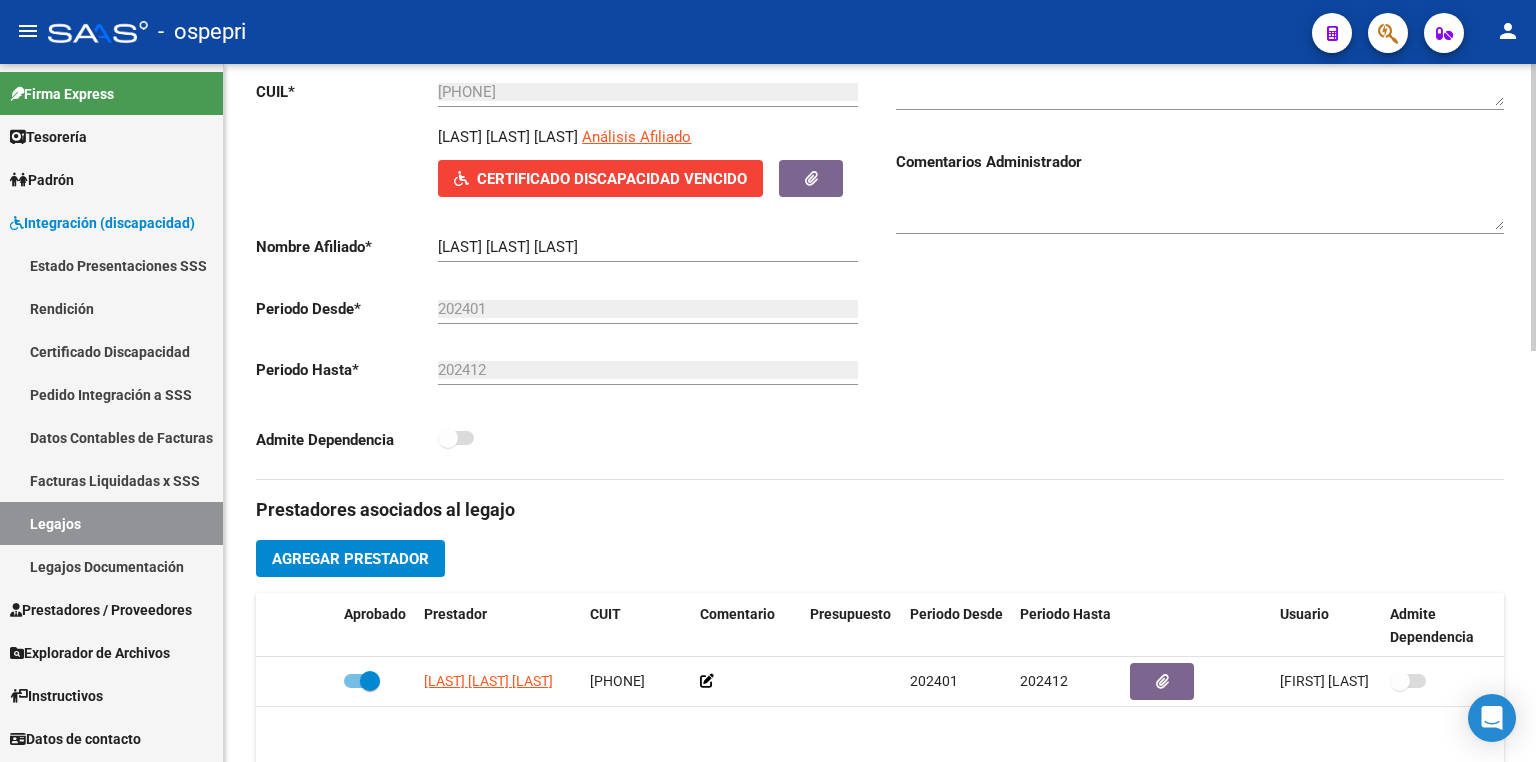 scroll, scrollTop: 240, scrollLeft: 0, axis: vertical 